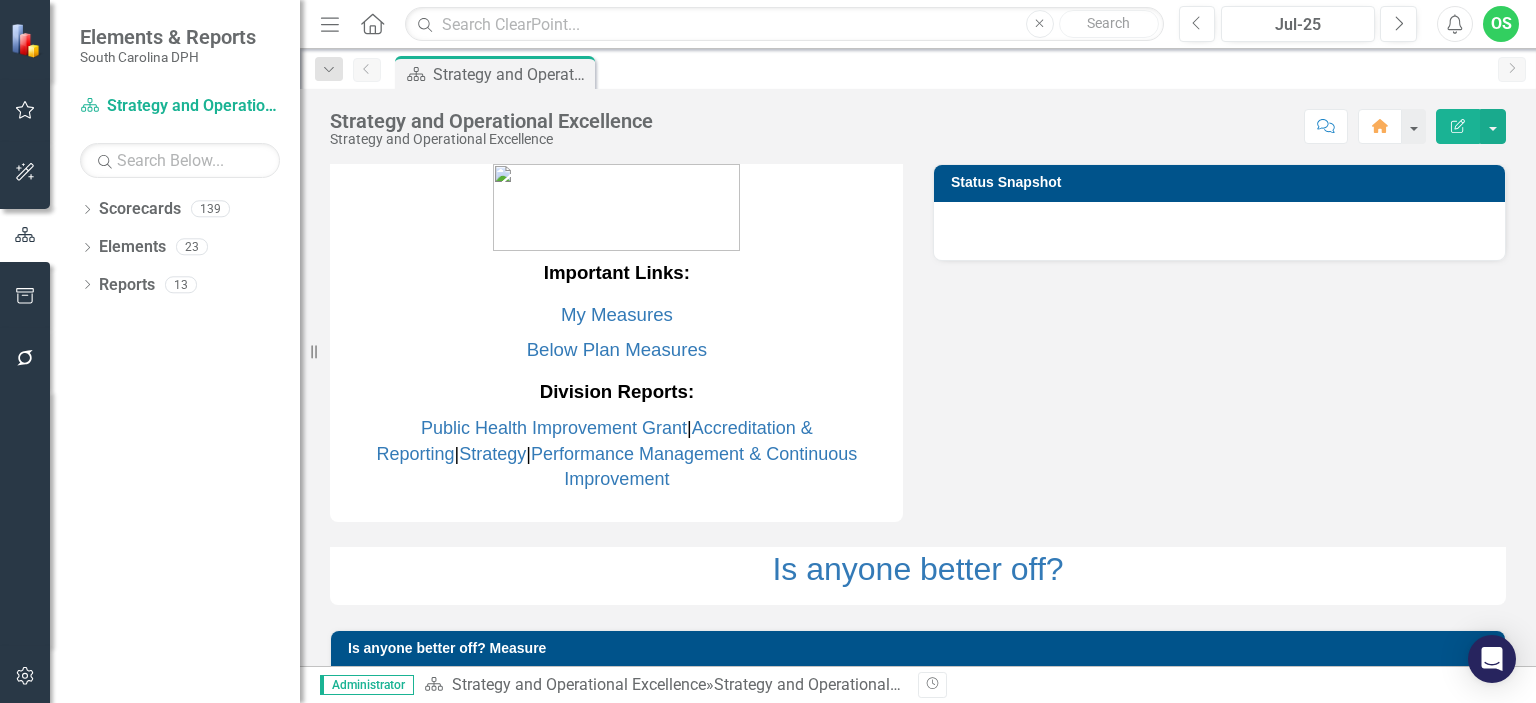 scroll, scrollTop: 0, scrollLeft: 0, axis: both 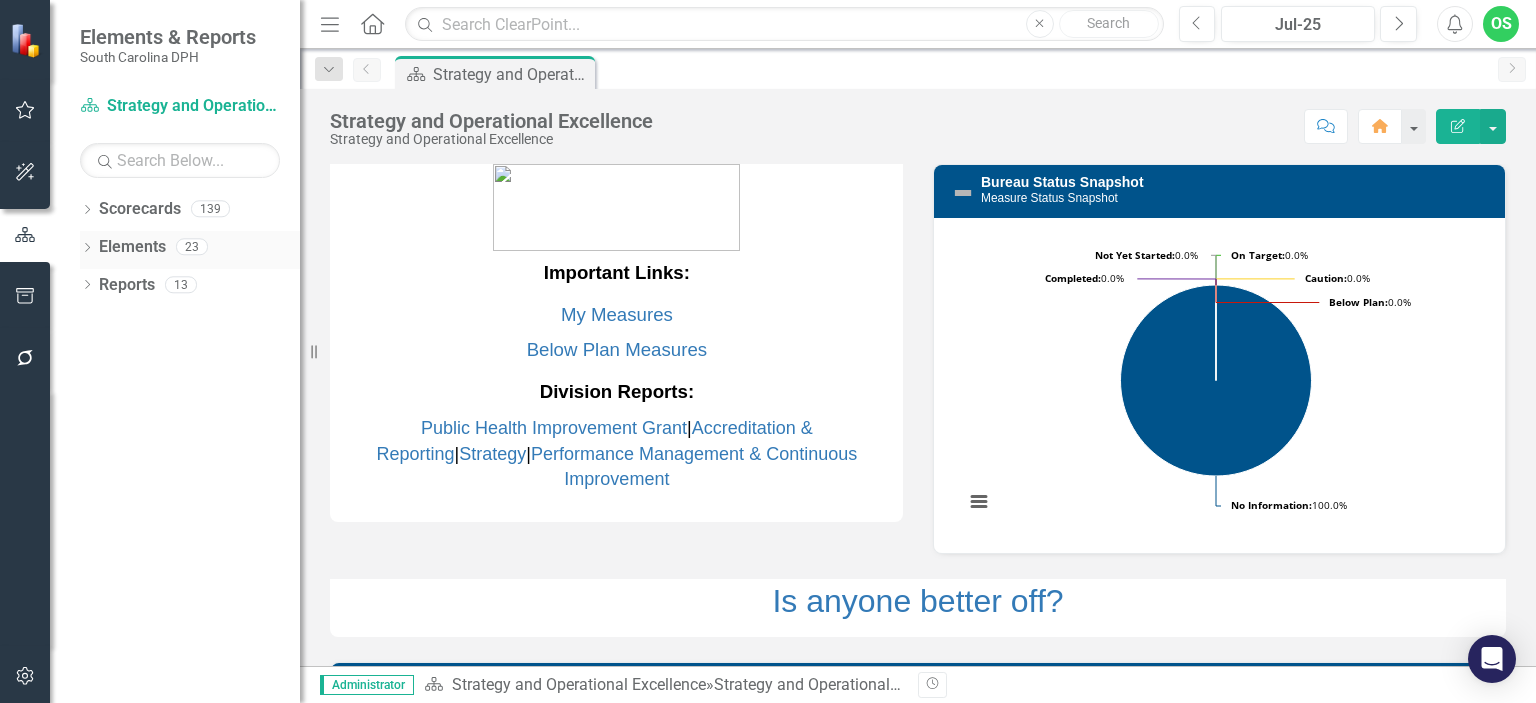 click on "Elements" at bounding box center (132, 247) 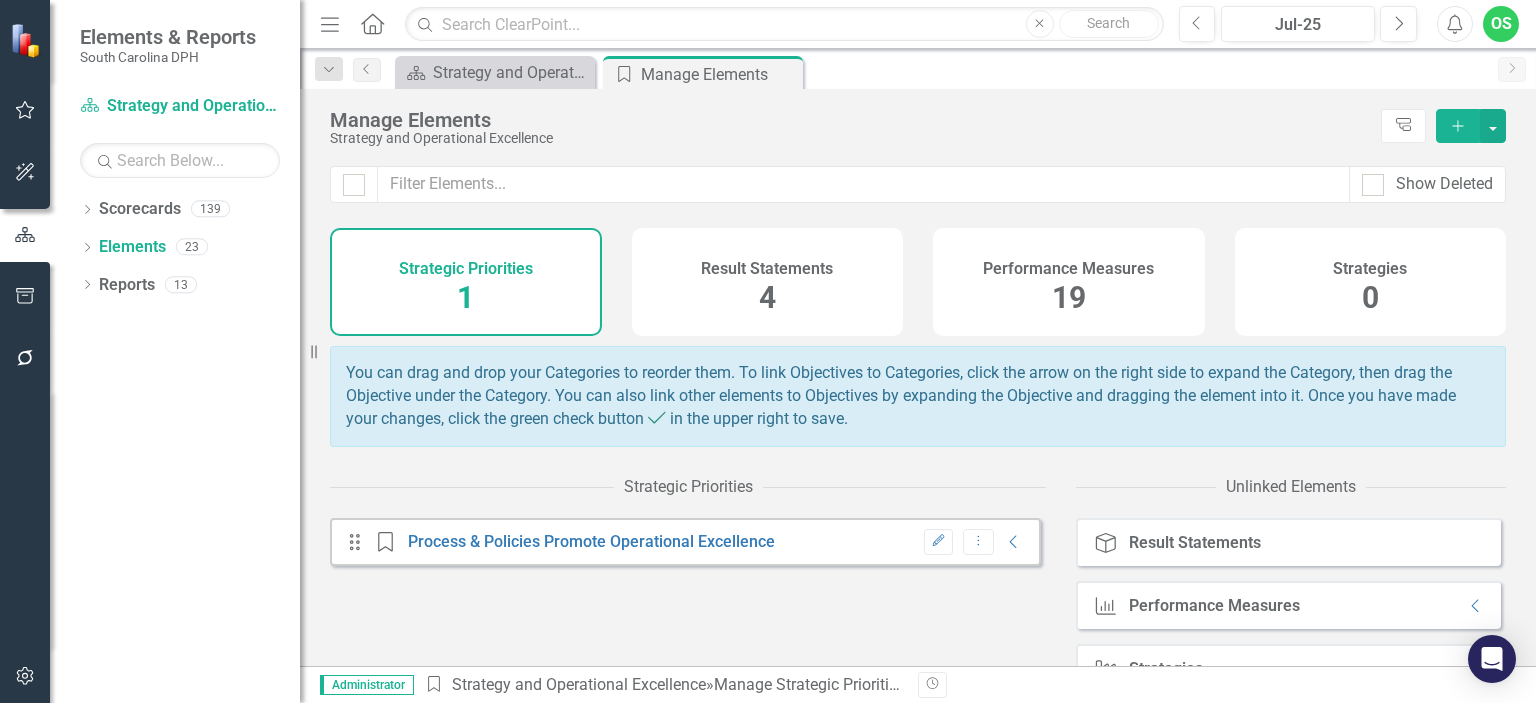 click on "Result Statements 4" at bounding box center [768, 282] 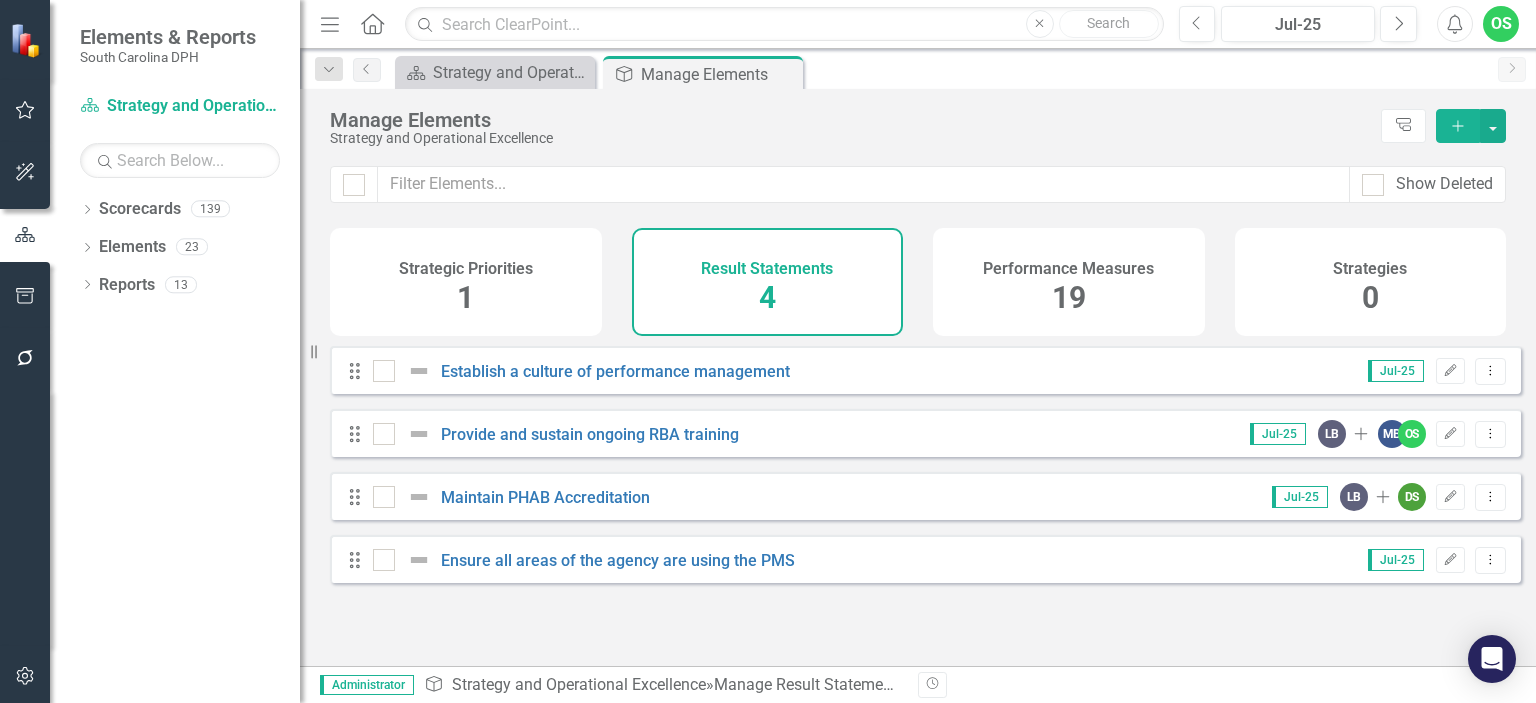 click on "Result Statements 4" at bounding box center (768, 282) 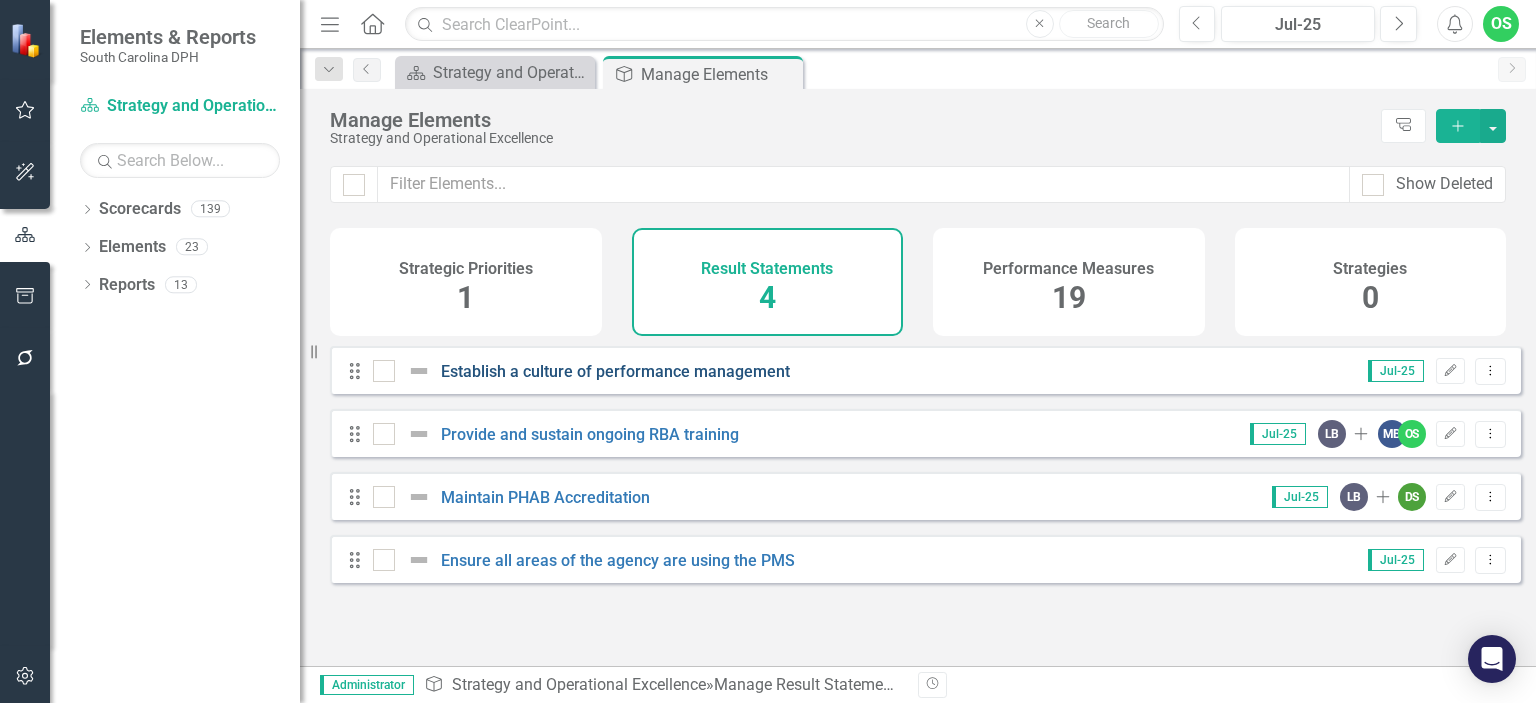 click on "Establish a culture of performance management" at bounding box center (615, 371) 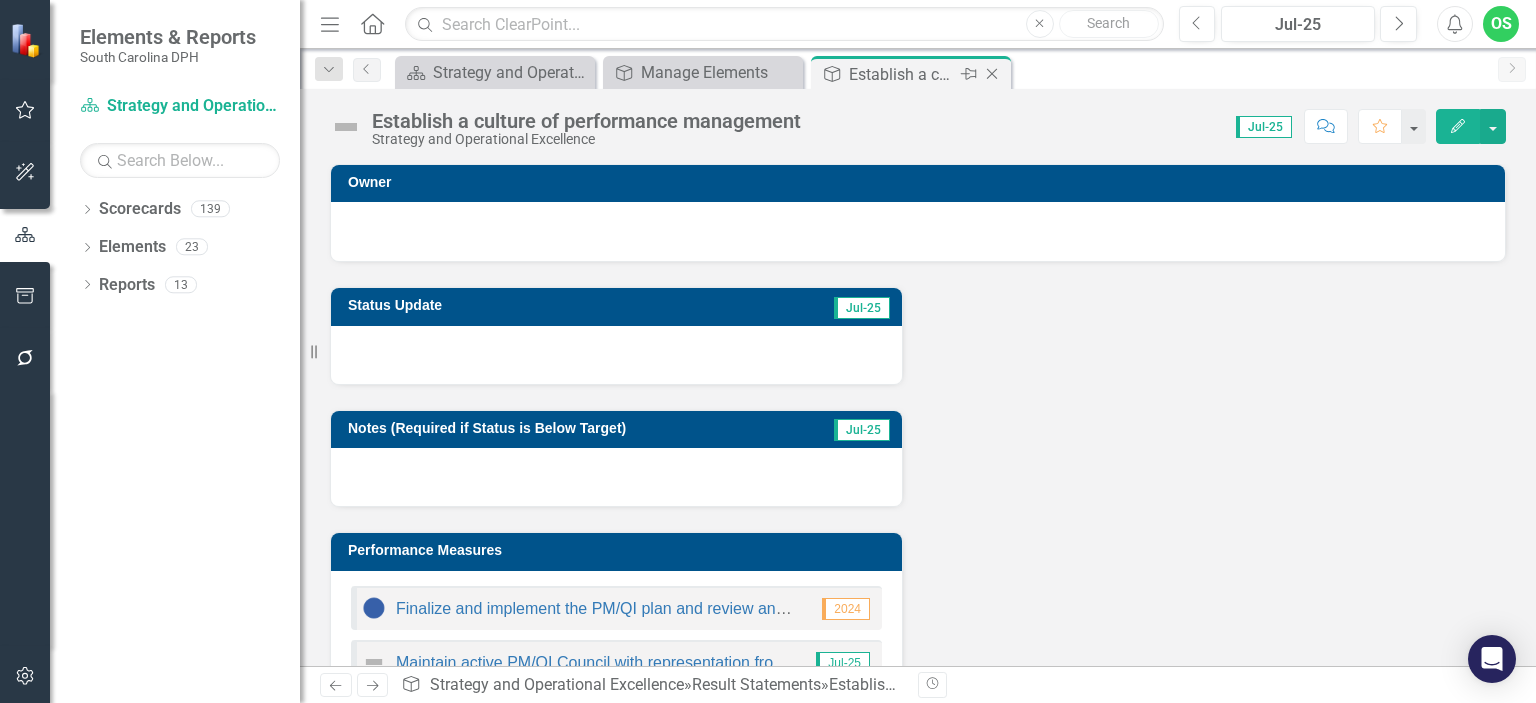 click on "Close" 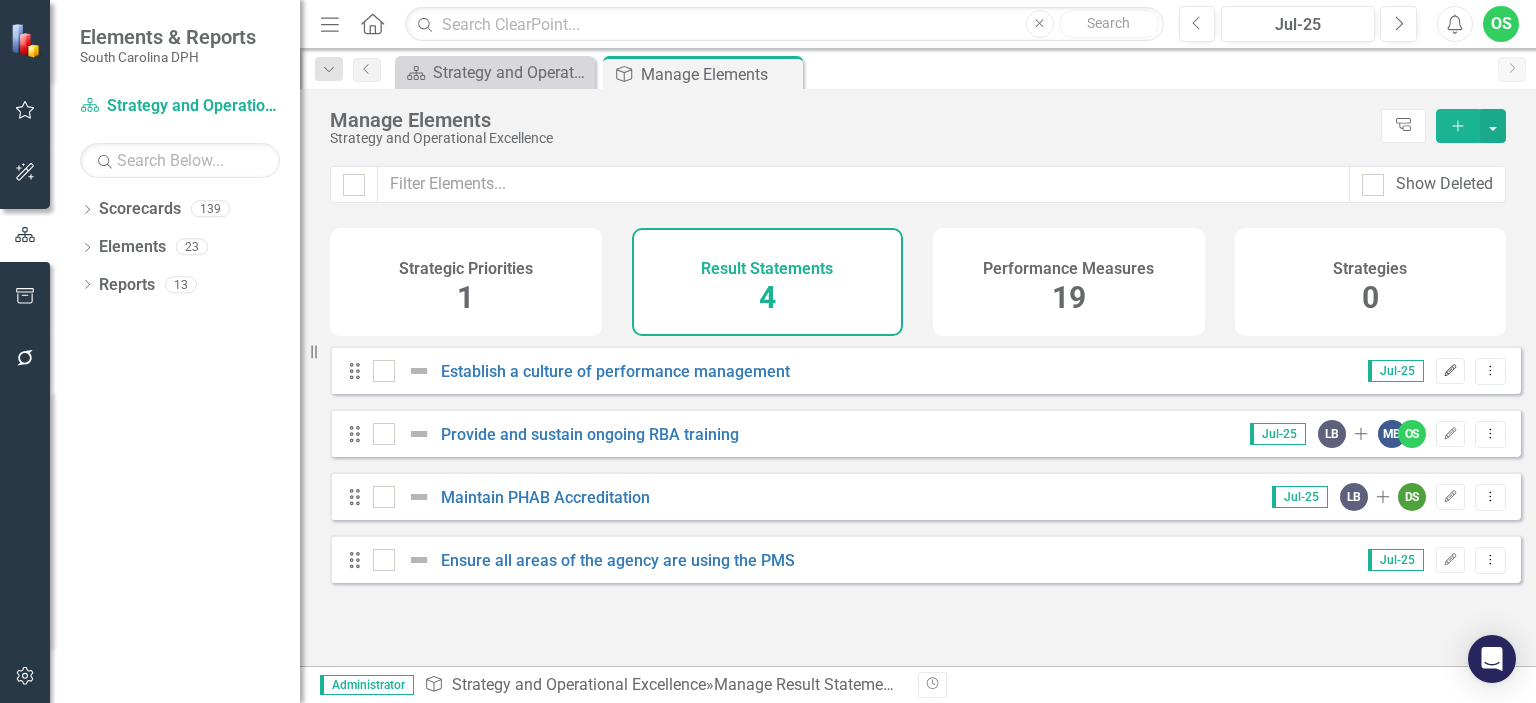 click on "Edit" 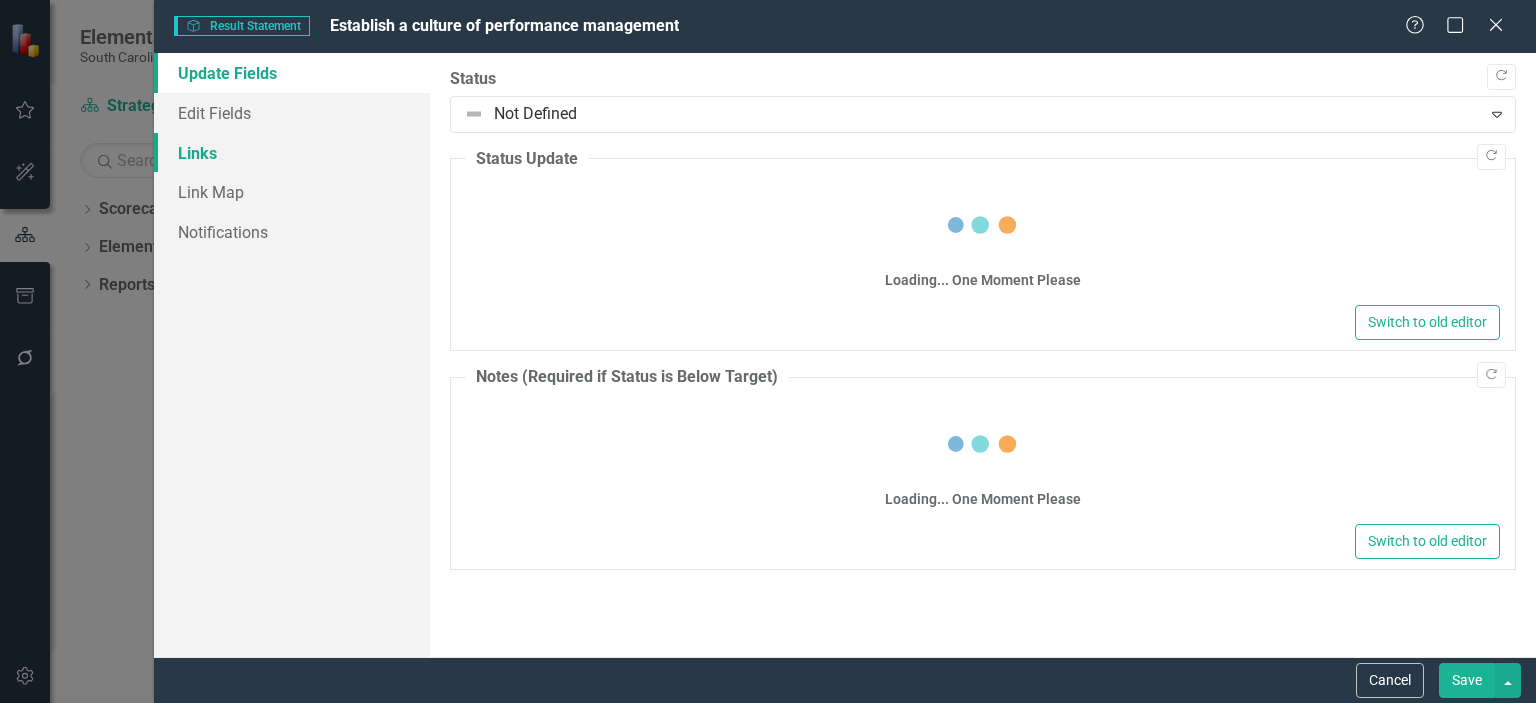click on "Links" at bounding box center (292, 153) 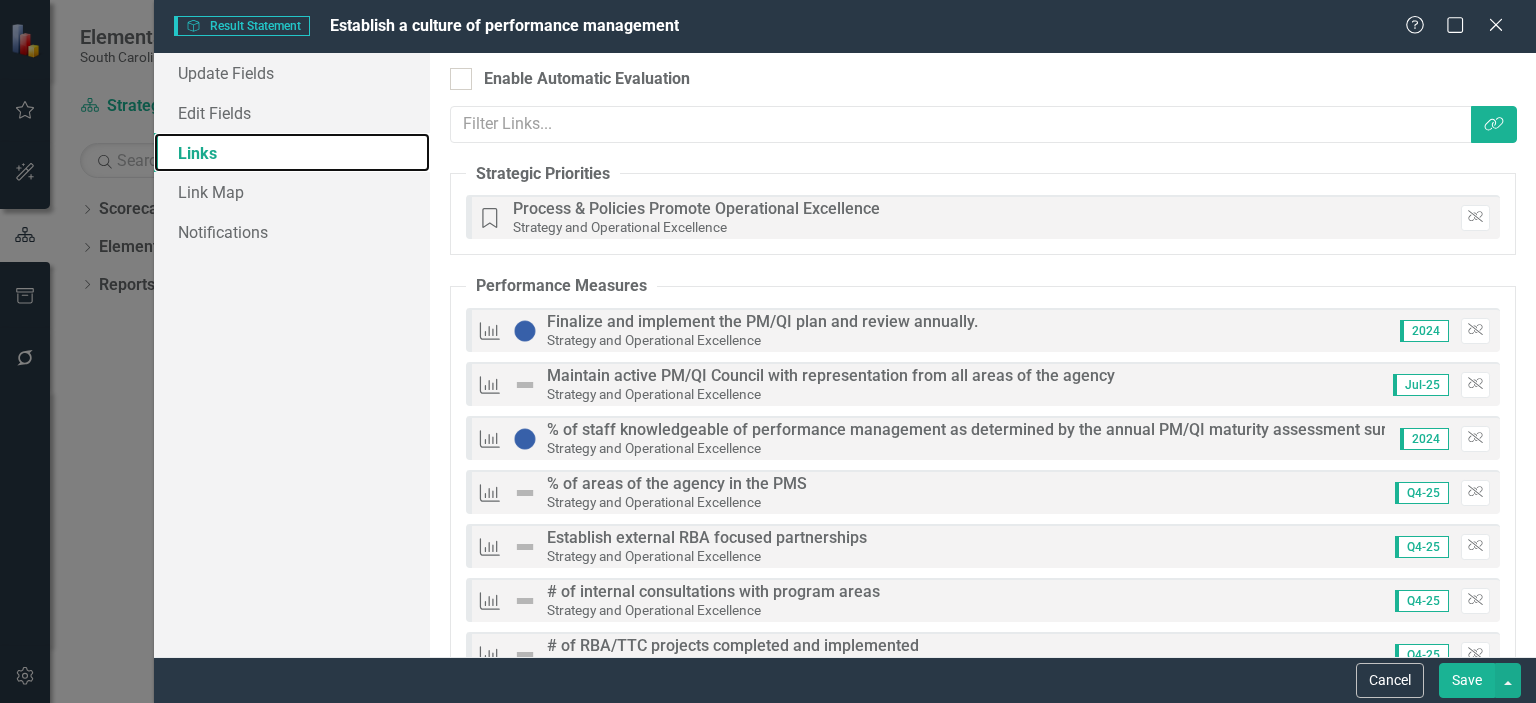 scroll, scrollTop: 0, scrollLeft: 0, axis: both 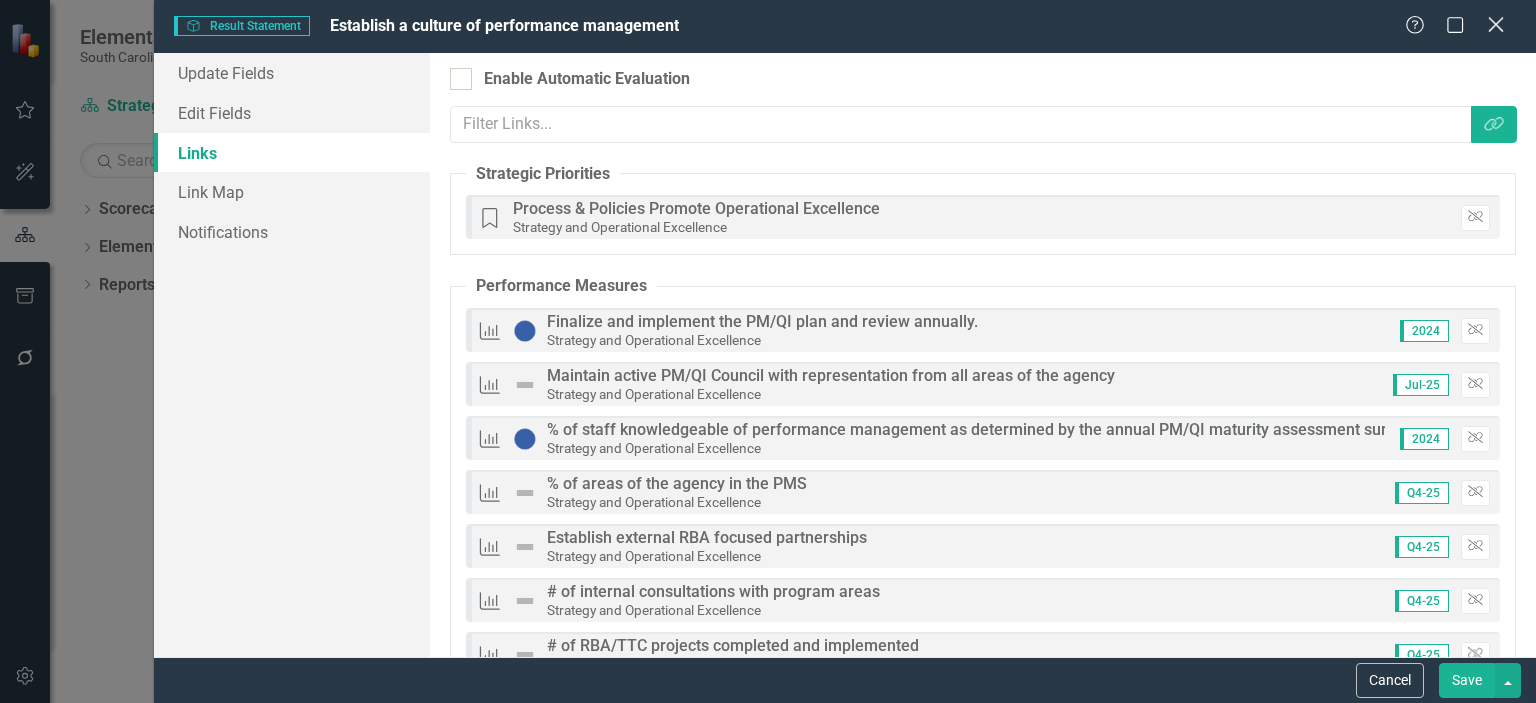 click on "Close" 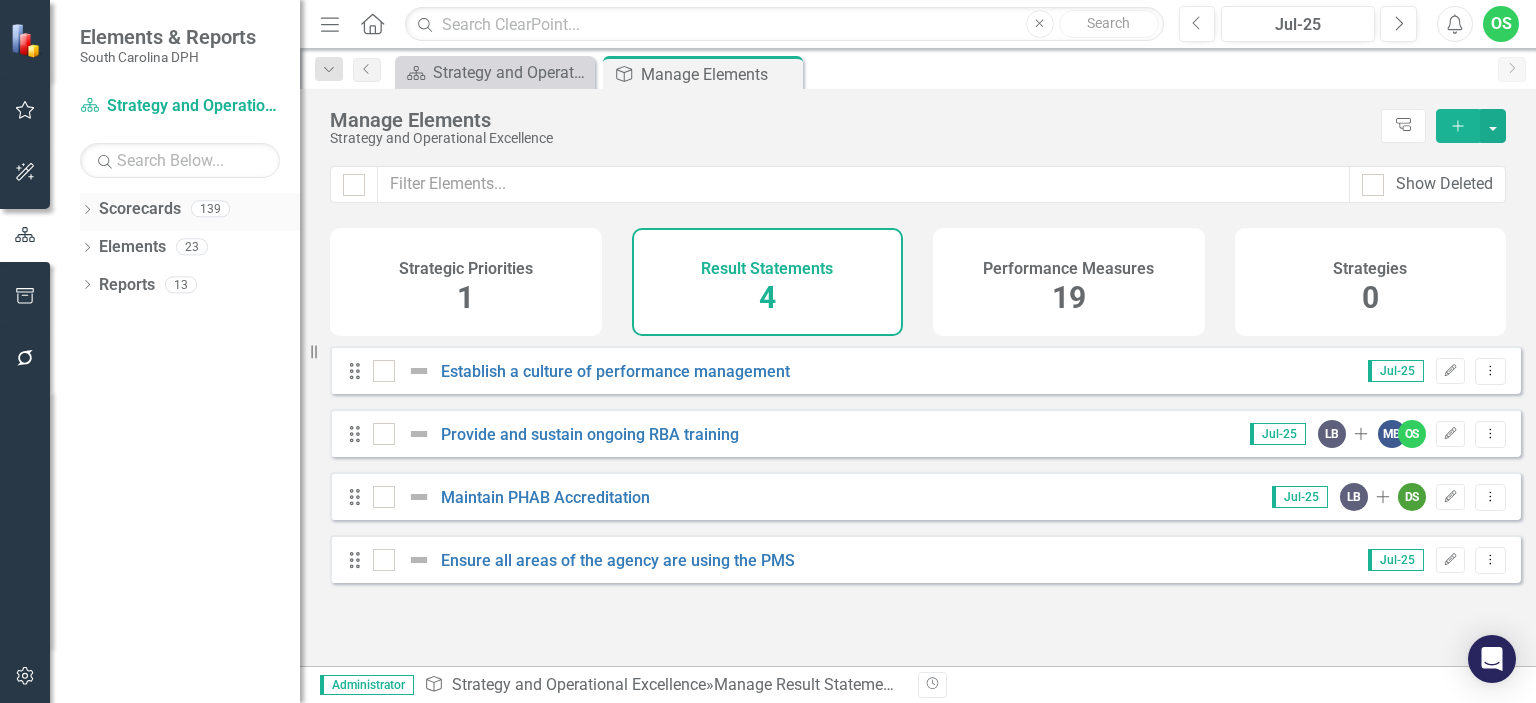 click on "Scorecards" at bounding box center (140, 209) 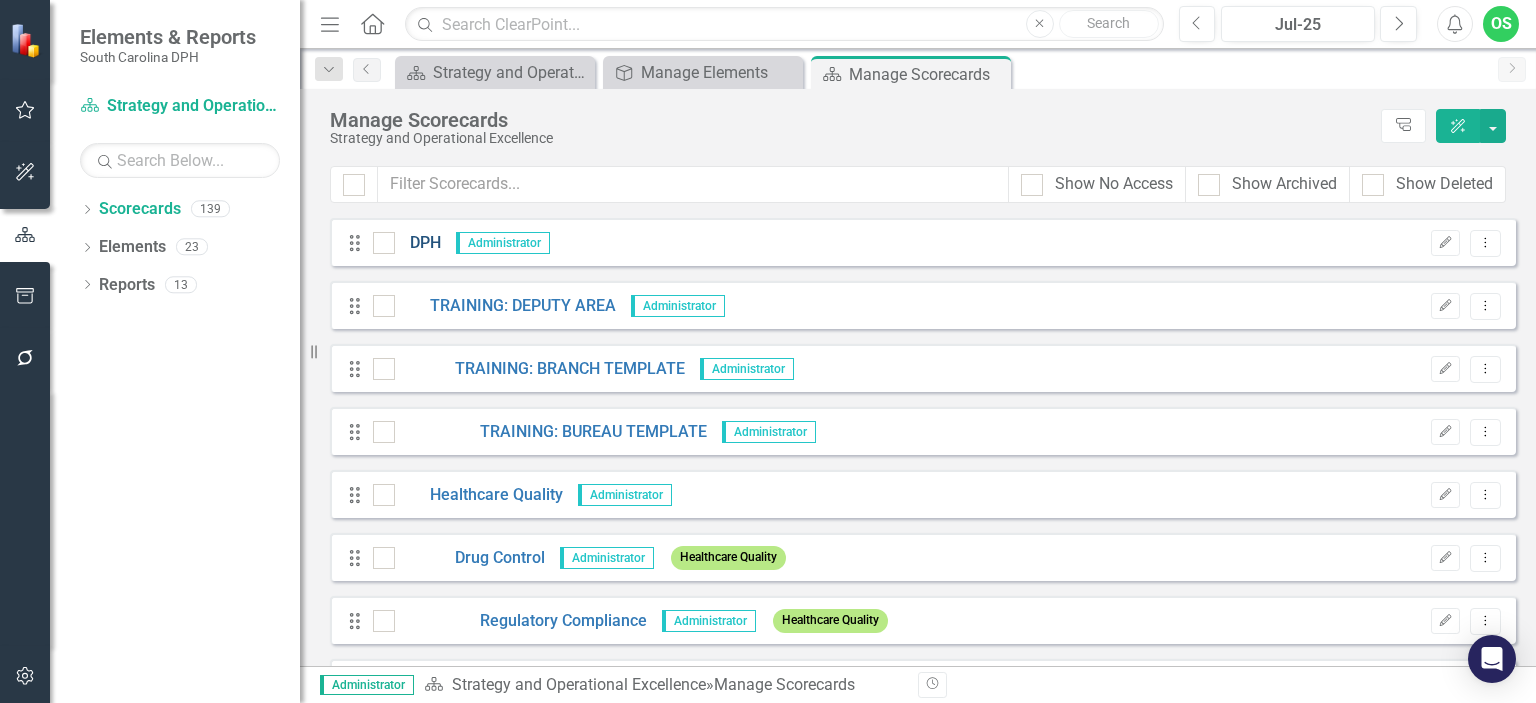 click on "DPH" at bounding box center (418, 243) 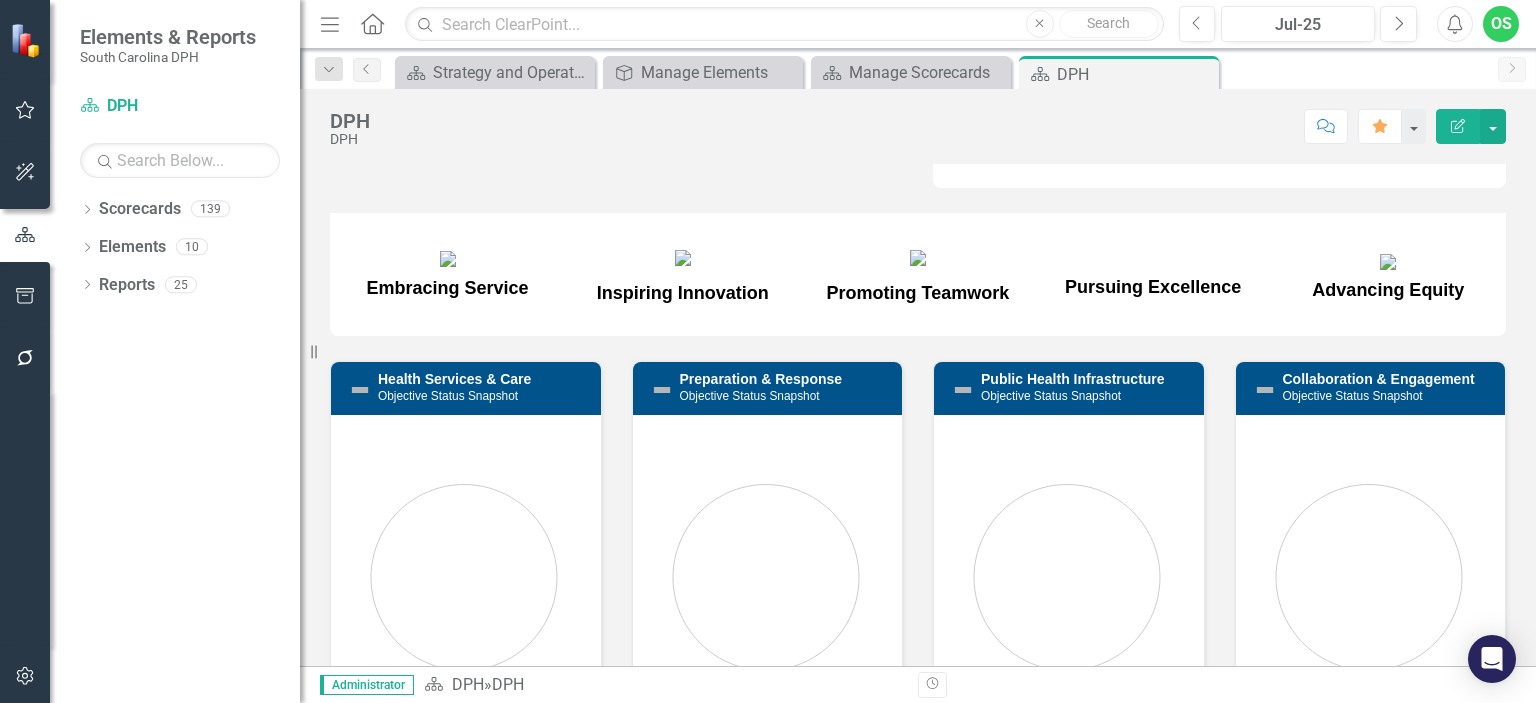 scroll, scrollTop: 340, scrollLeft: 0, axis: vertical 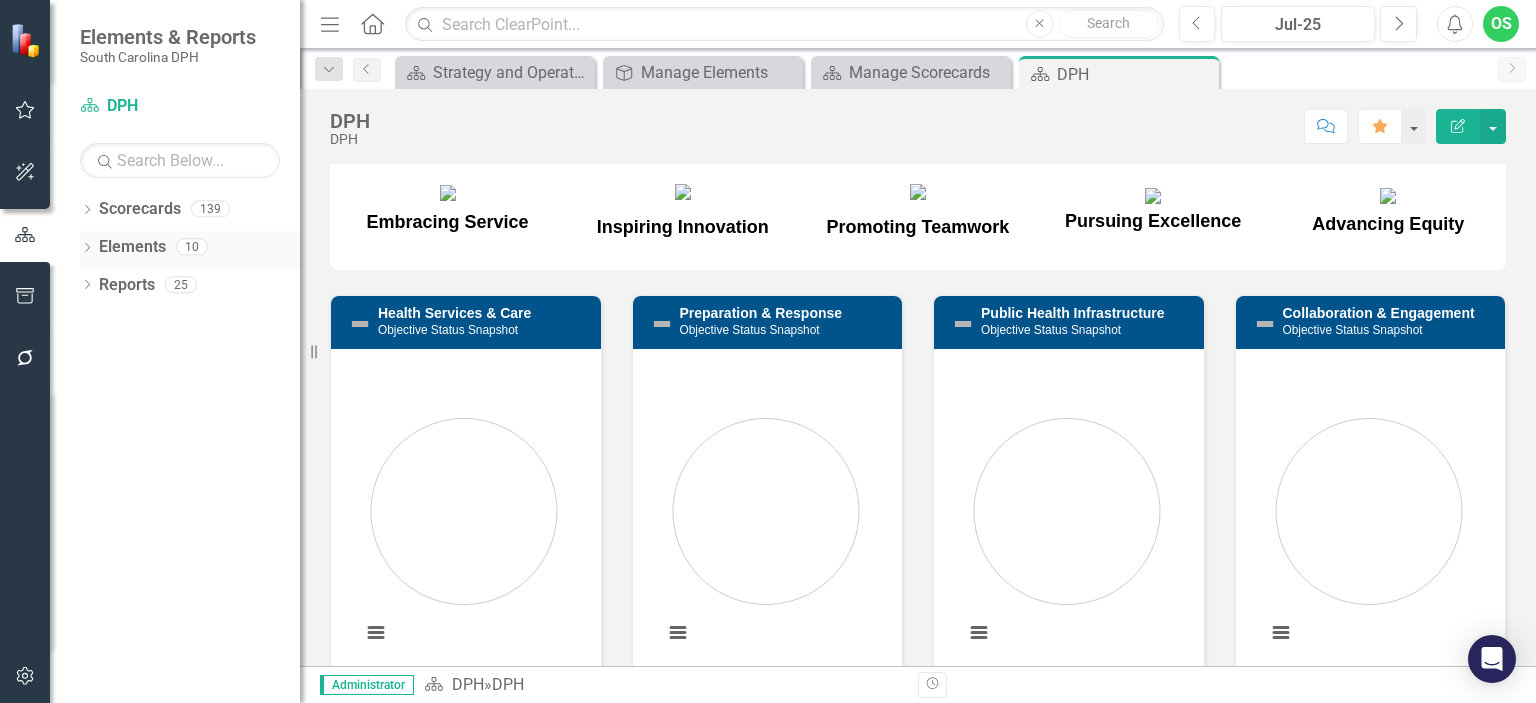 click on "Elements" at bounding box center [132, 247] 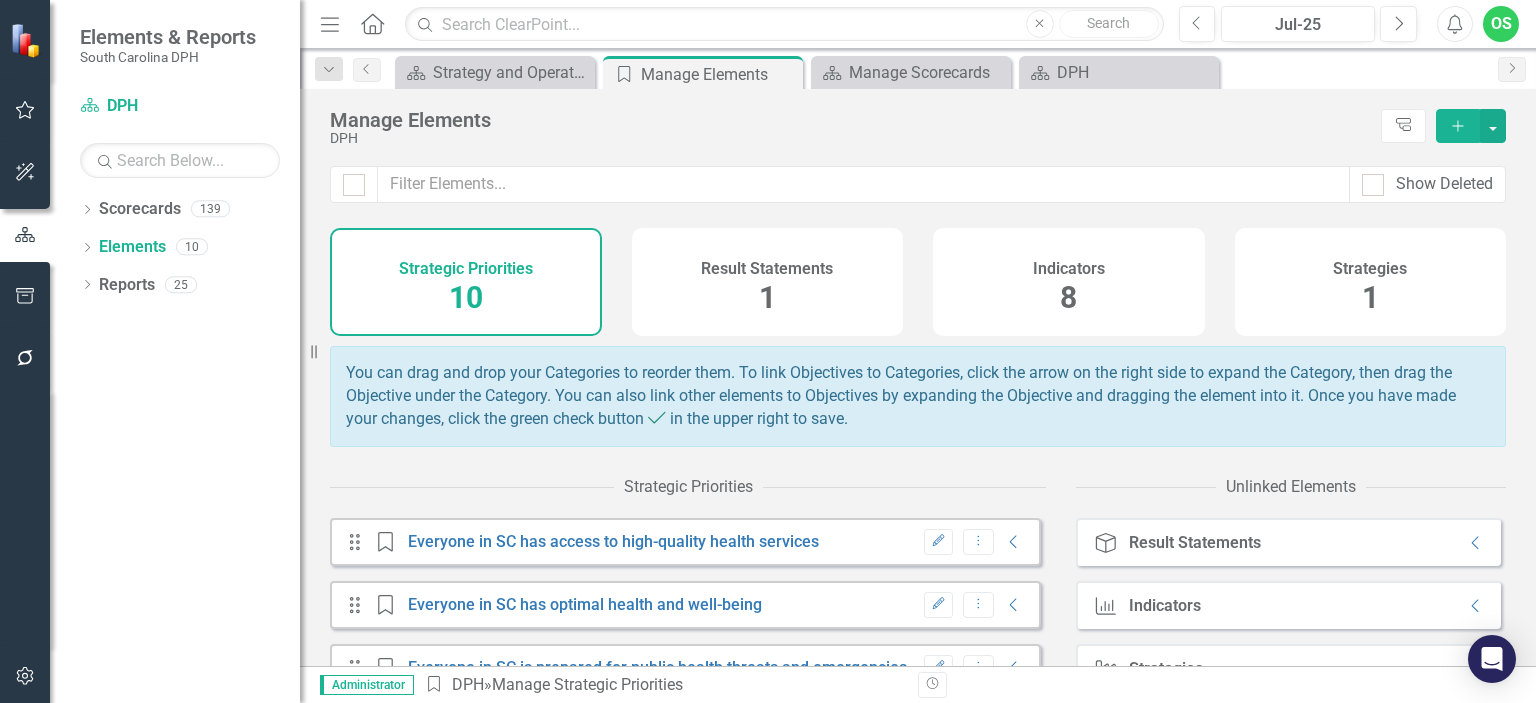 click on "8" at bounding box center [1068, 297] 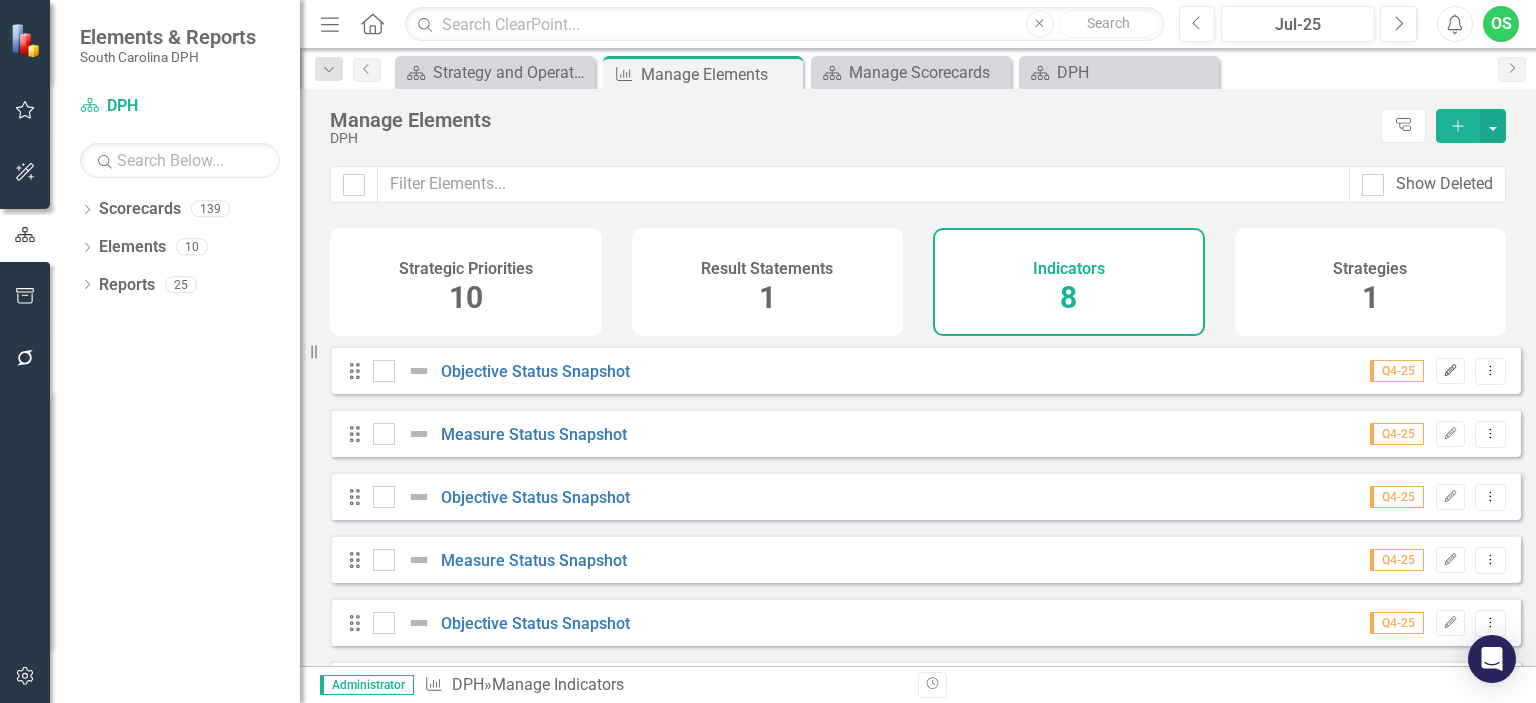 click on "Edit" 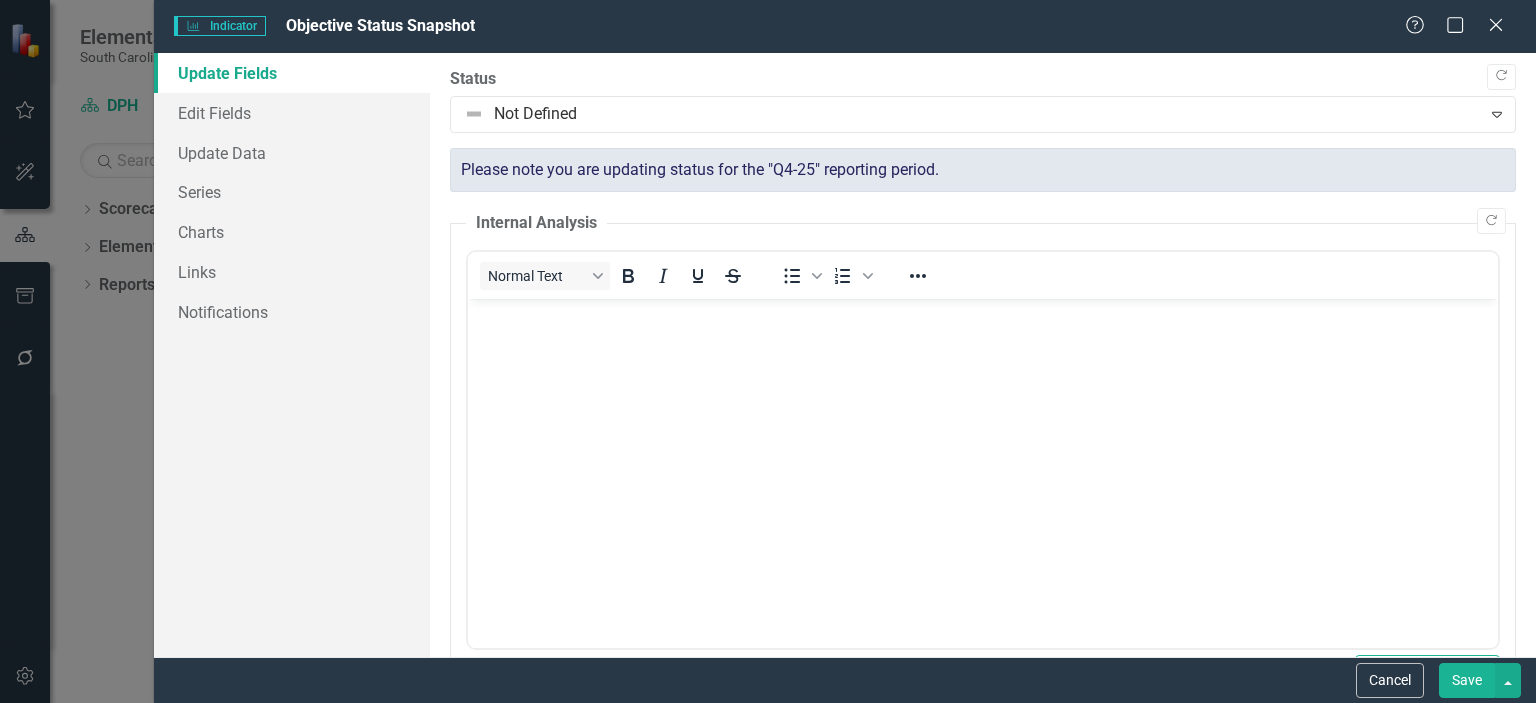 scroll, scrollTop: 0, scrollLeft: 0, axis: both 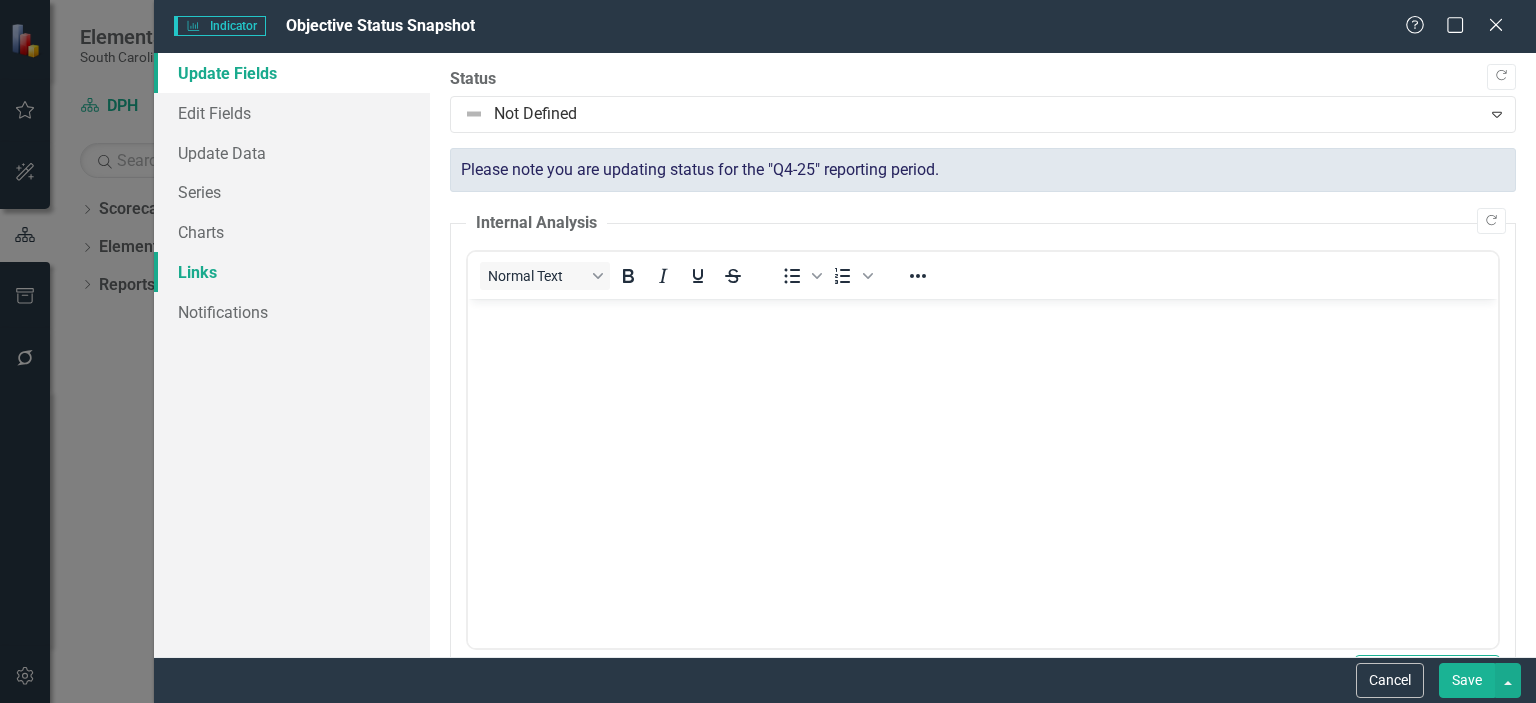click on "Links" at bounding box center [292, 272] 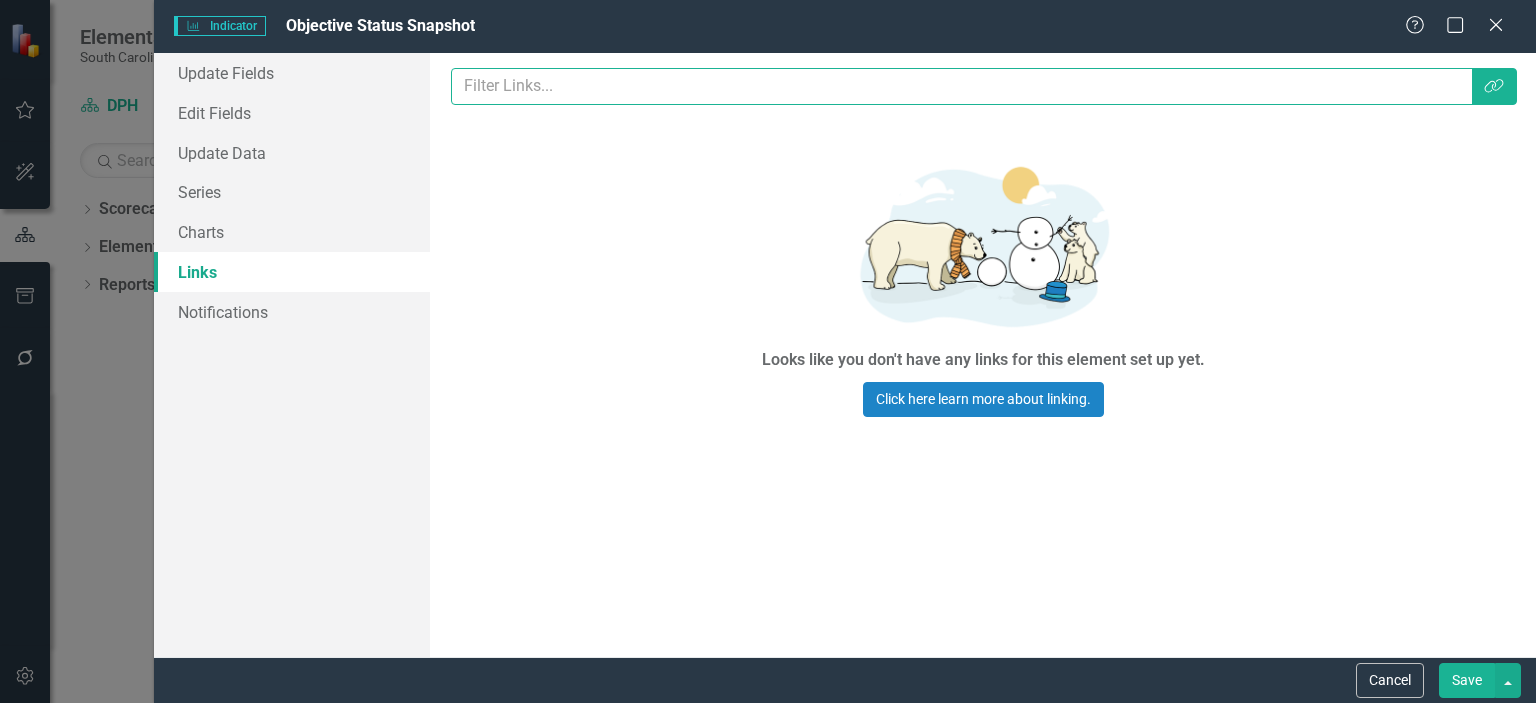 click at bounding box center [961, 86] 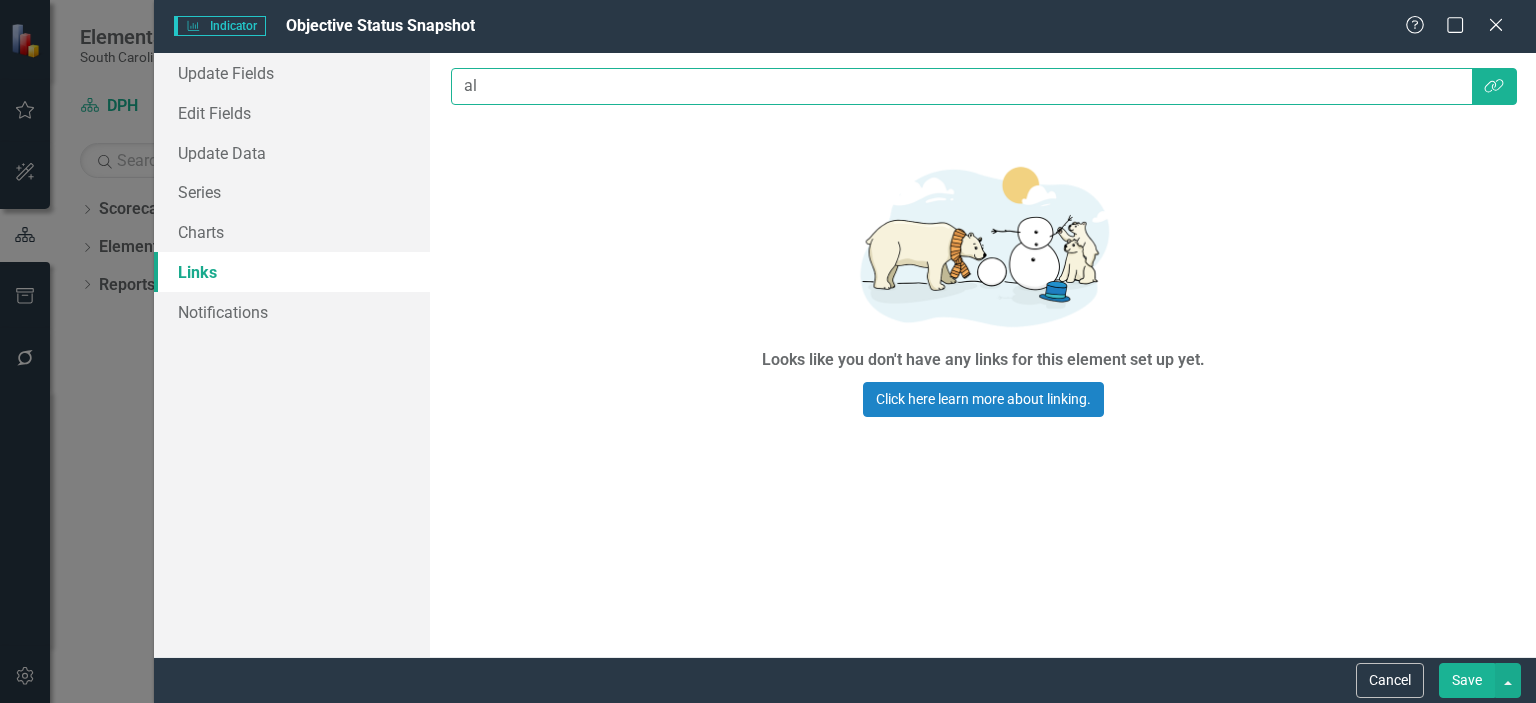 type on "a" 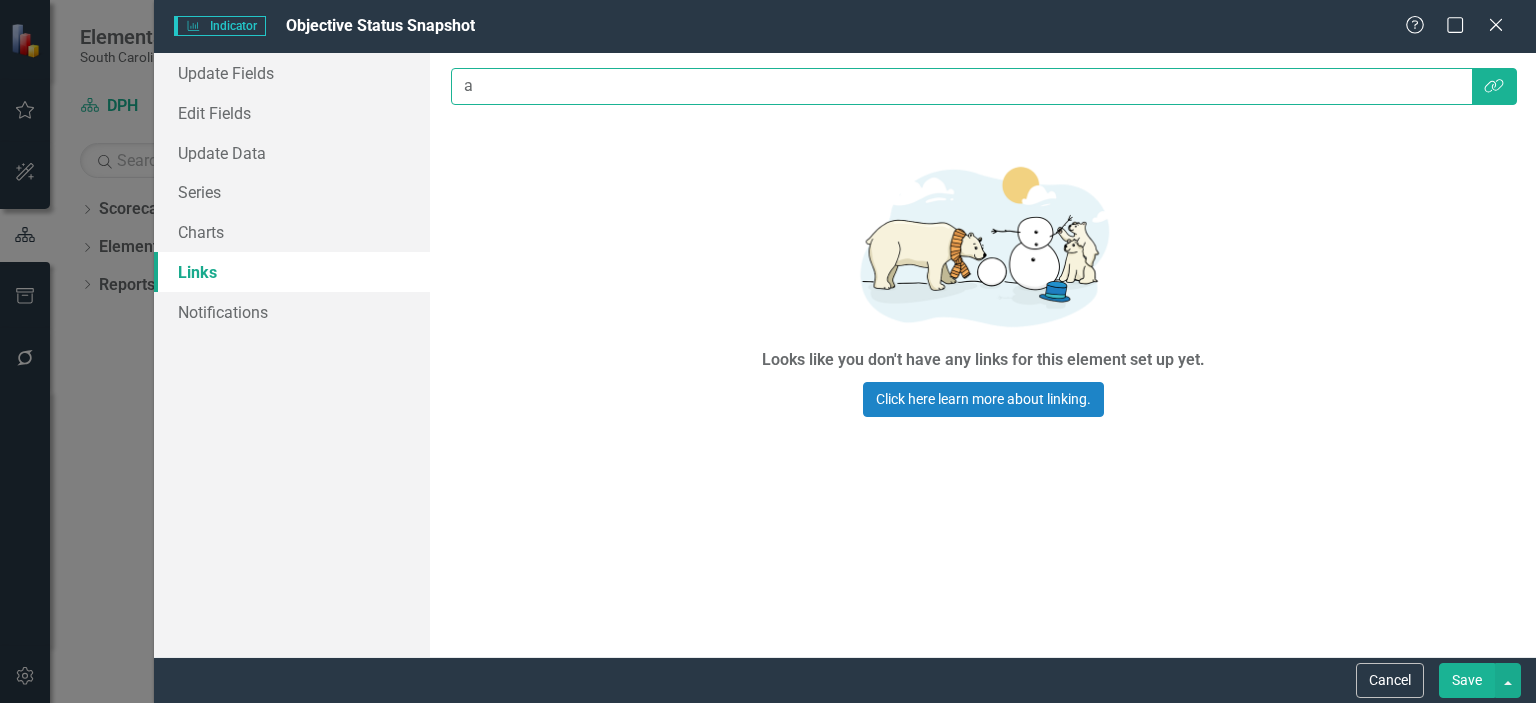 type 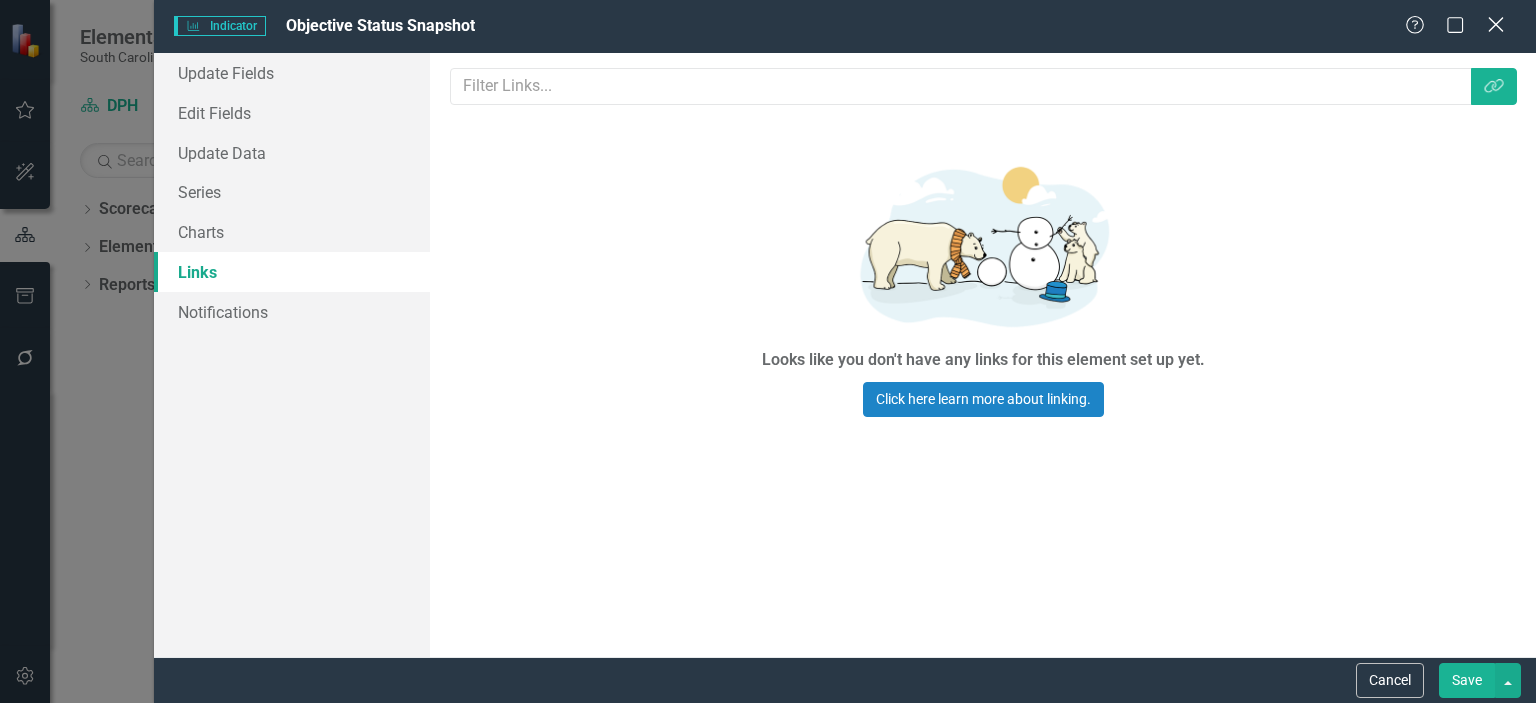 click on "Close" 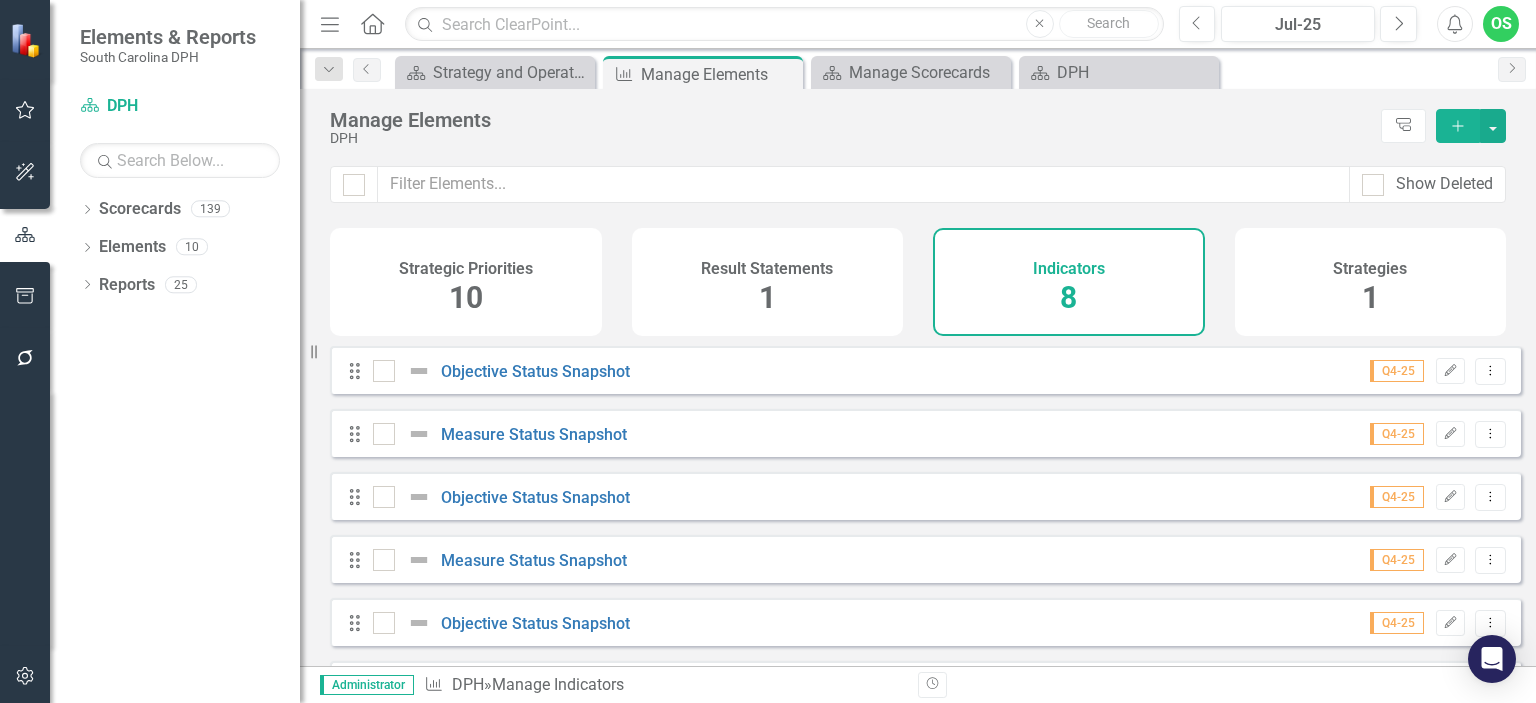 click on "Result Statements 1" at bounding box center [768, 282] 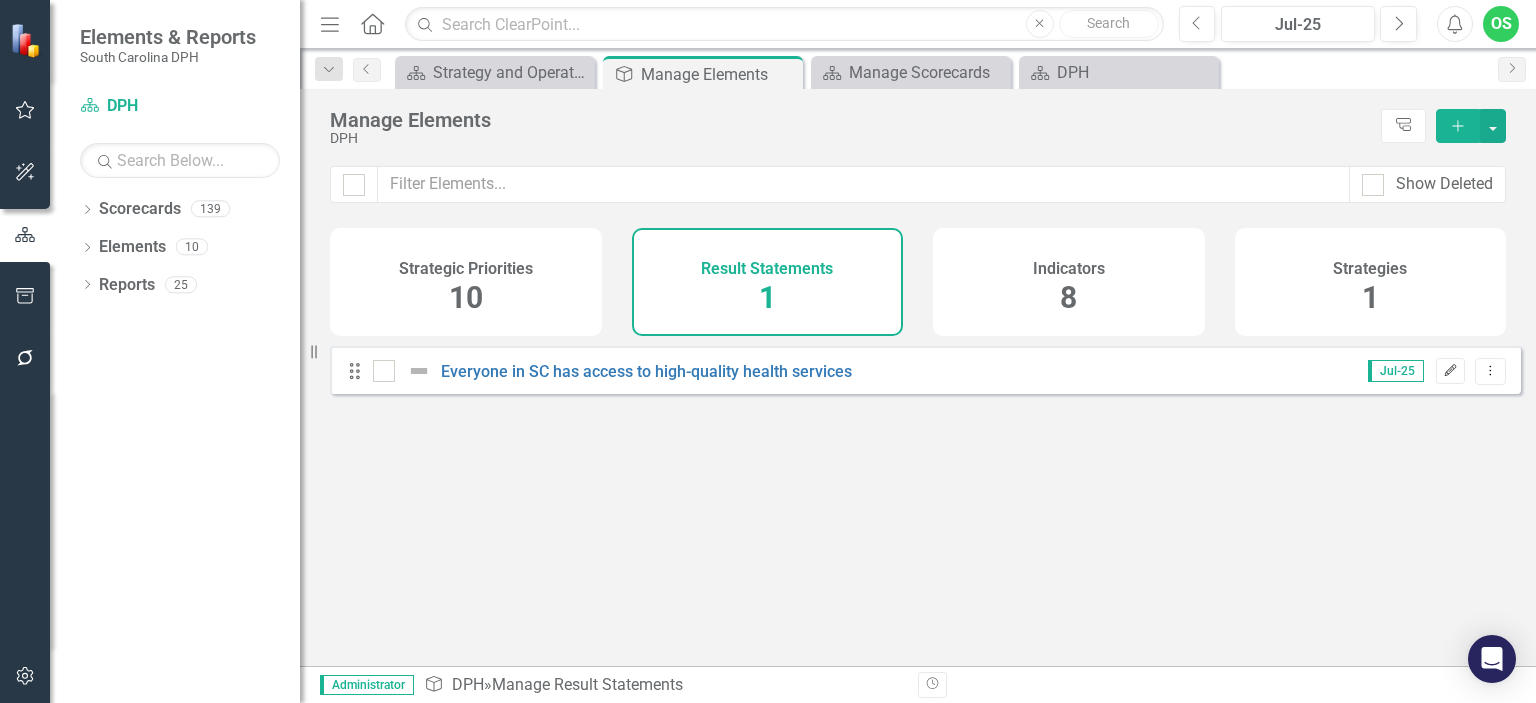 click on "Edit" at bounding box center [1450, 371] 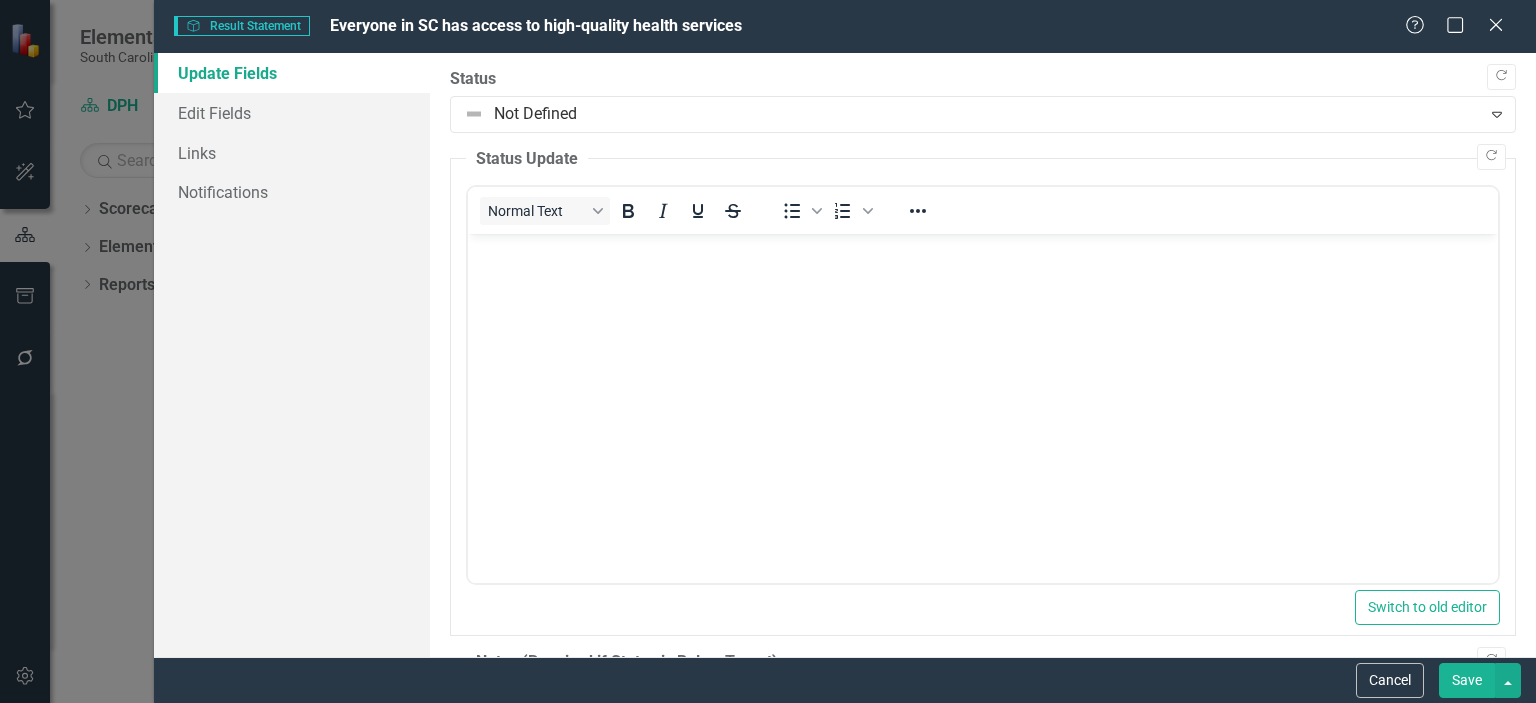 scroll, scrollTop: 0, scrollLeft: 0, axis: both 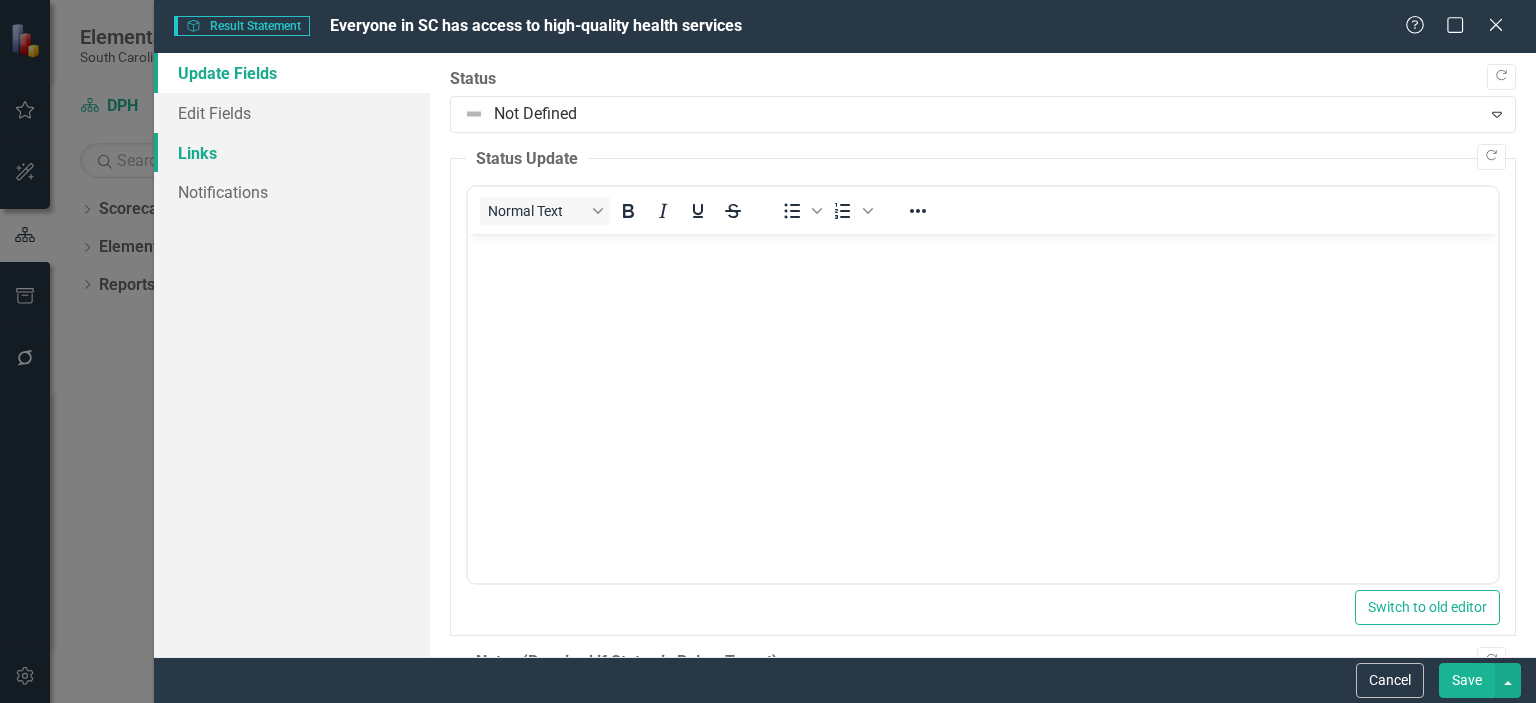 click on "Links" at bounding box center (292, 153) 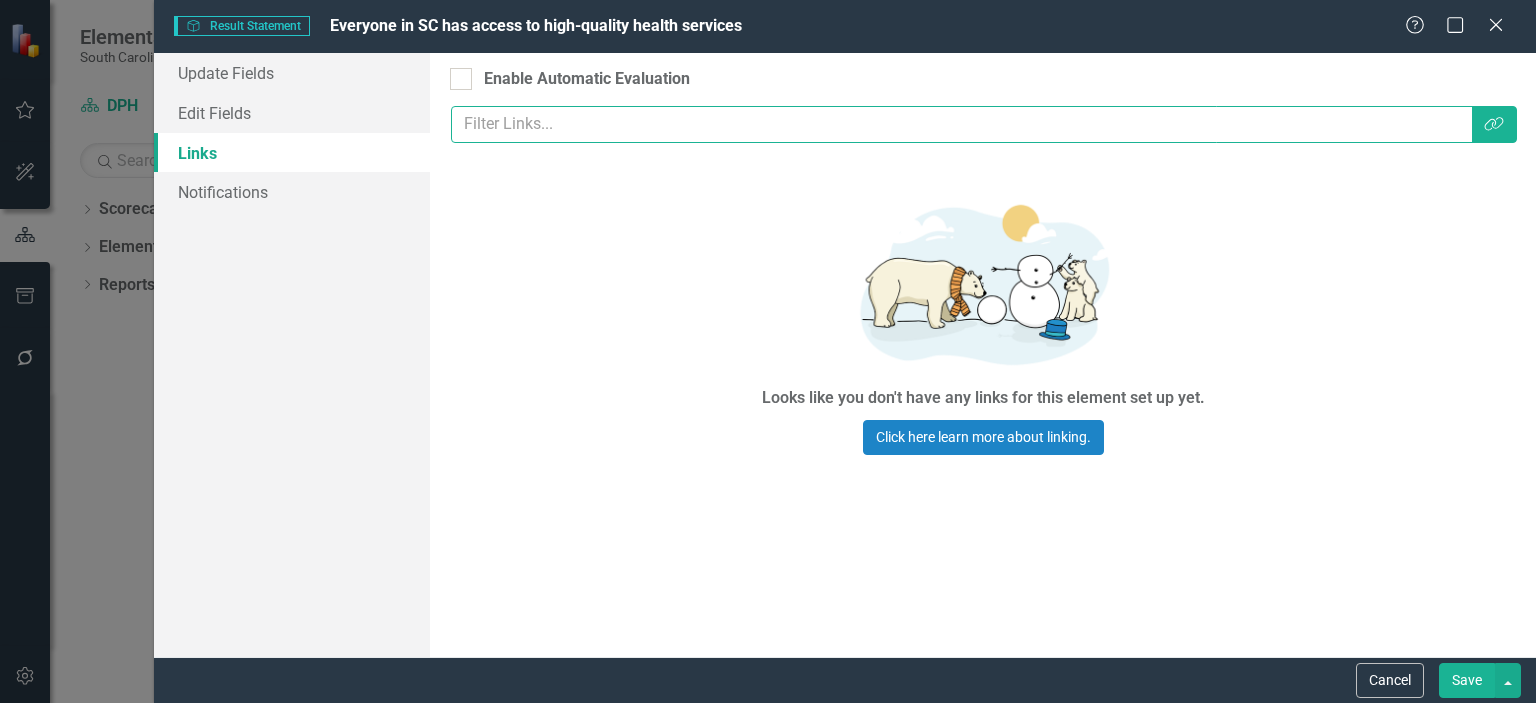 click at bounding box center (961, 124) 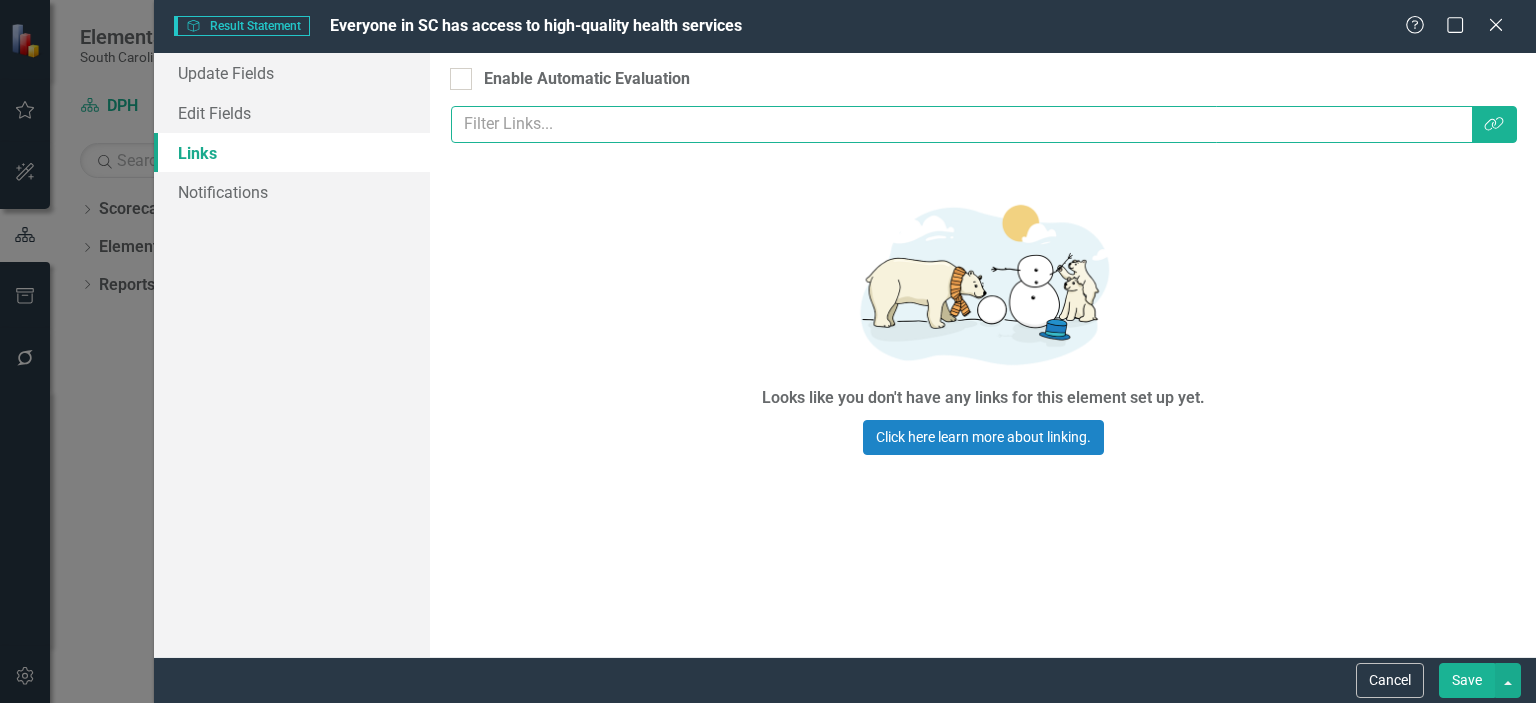click at bounding box center (961, 124) 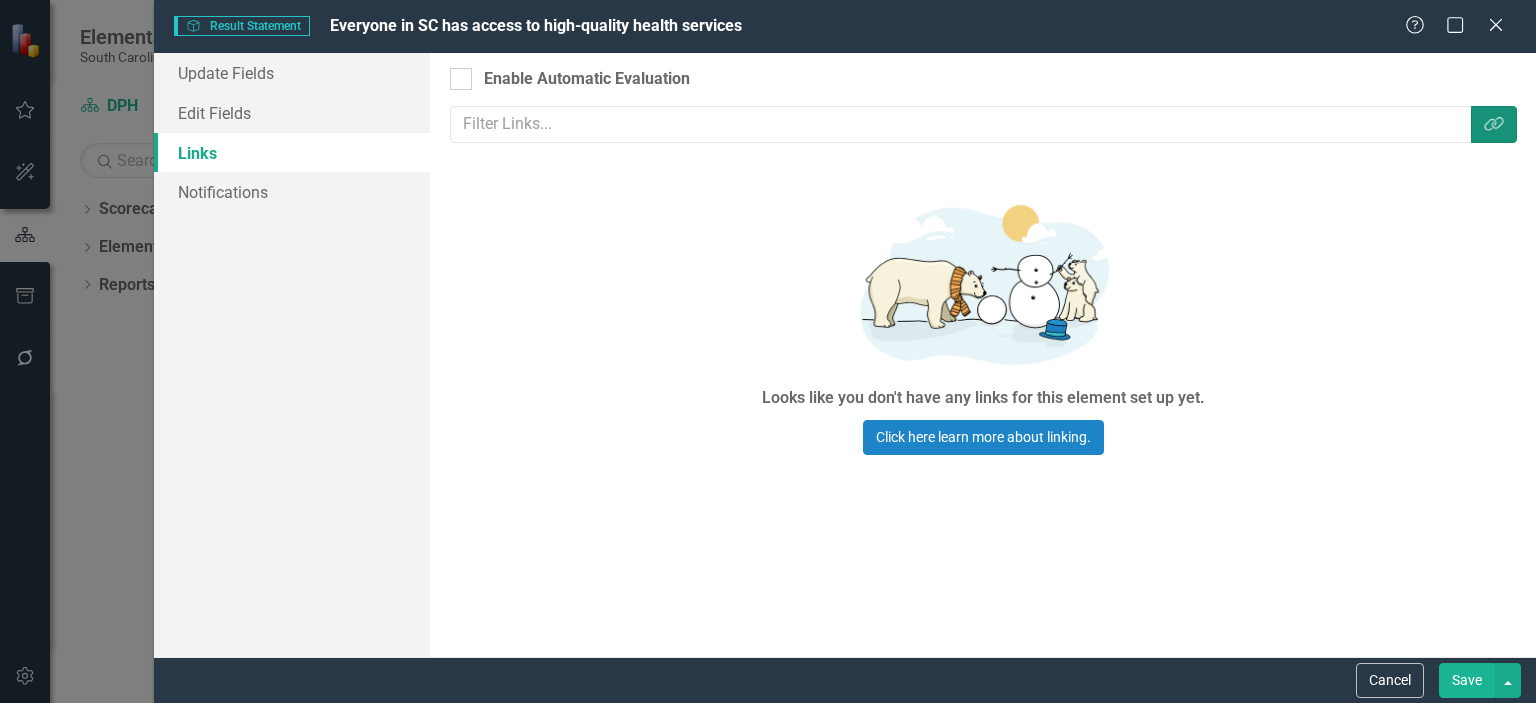 click on "Link Tag" at bounding box center (1494, 124) 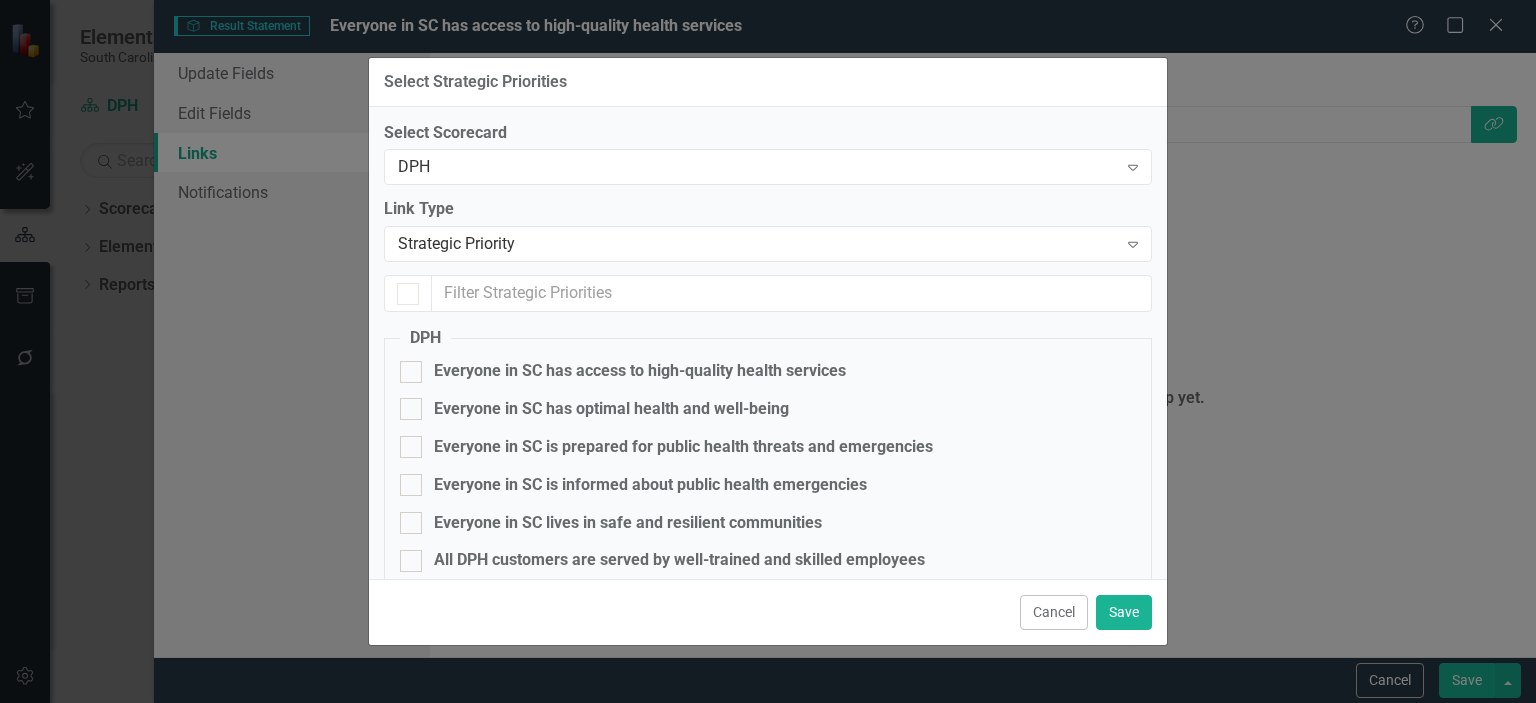checkbox on "false" 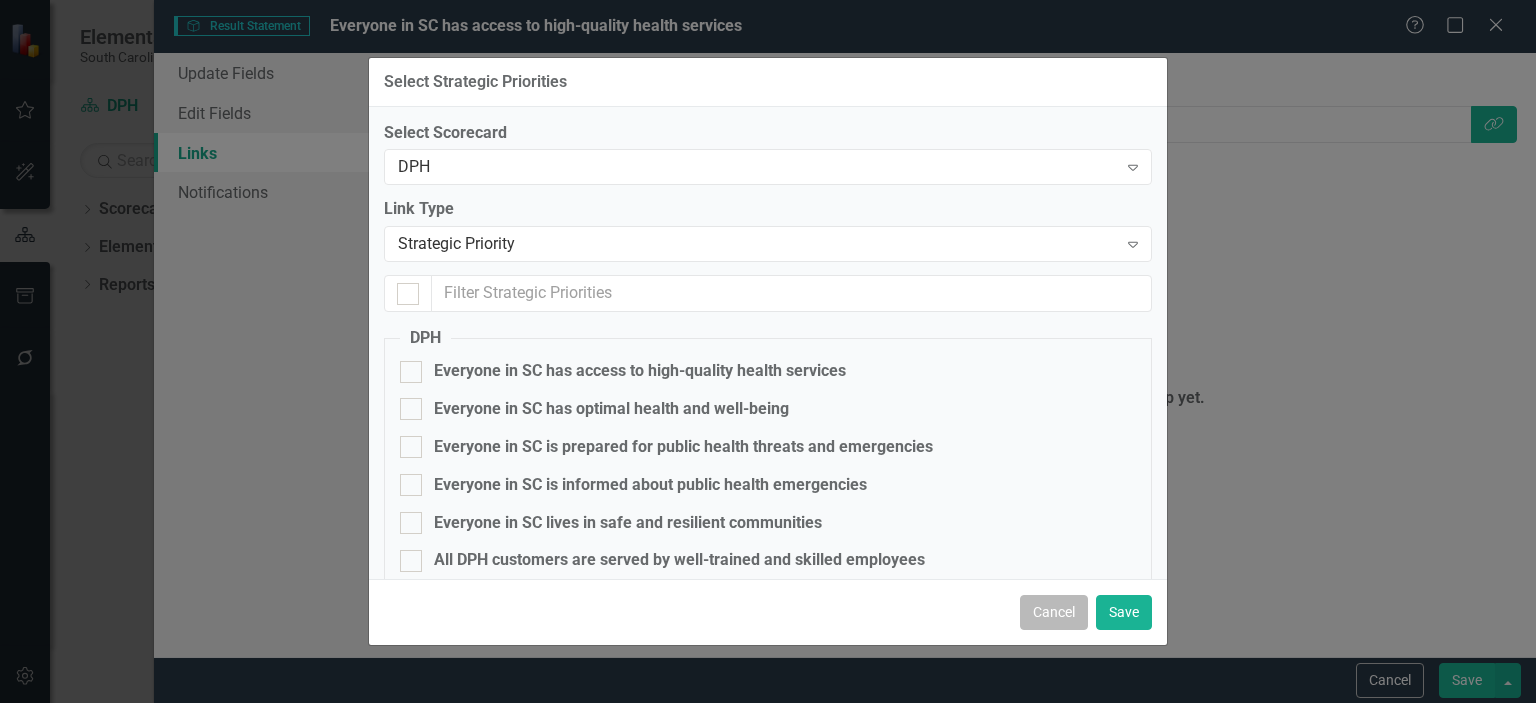 click on "Cancel" at bounding box center (1054, 612) 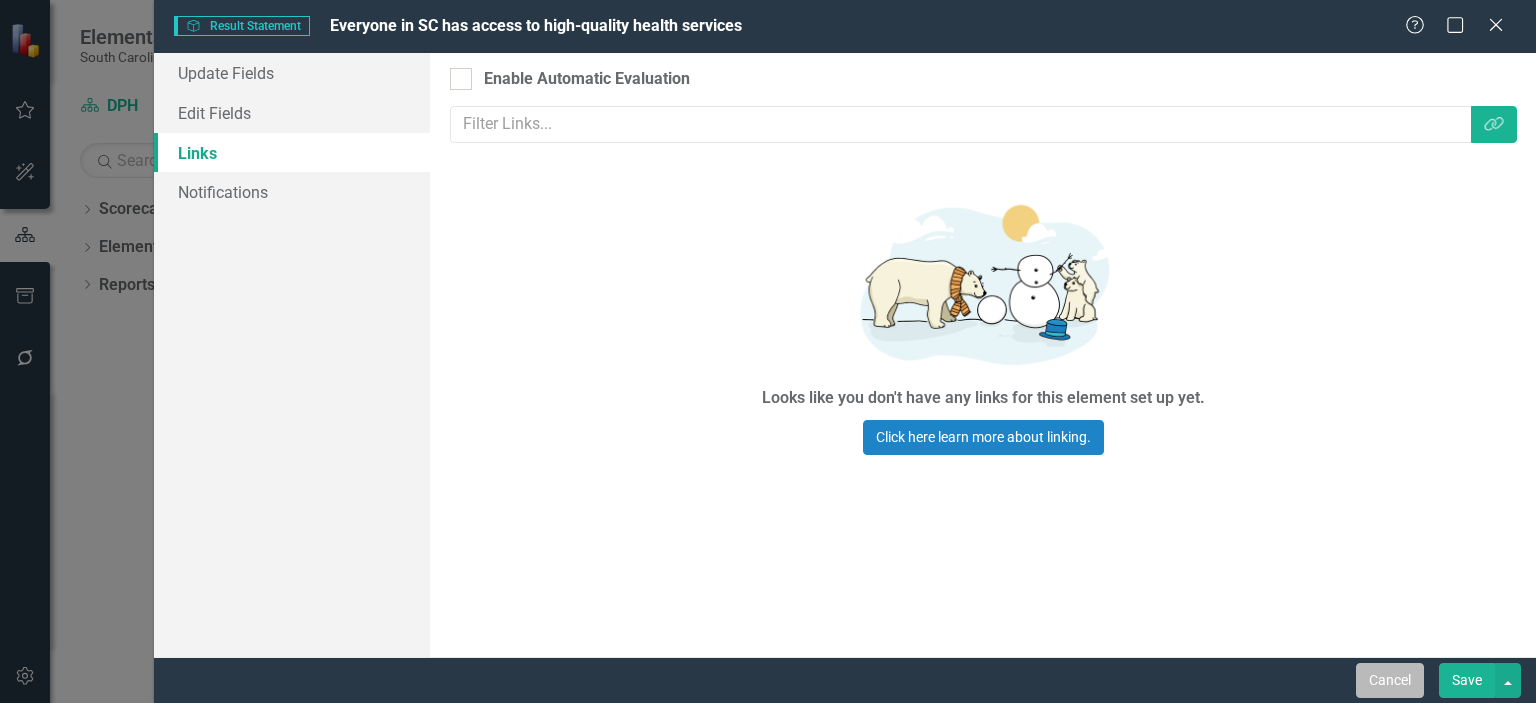 click on "Cancel" at bounding box center [1390, 680] 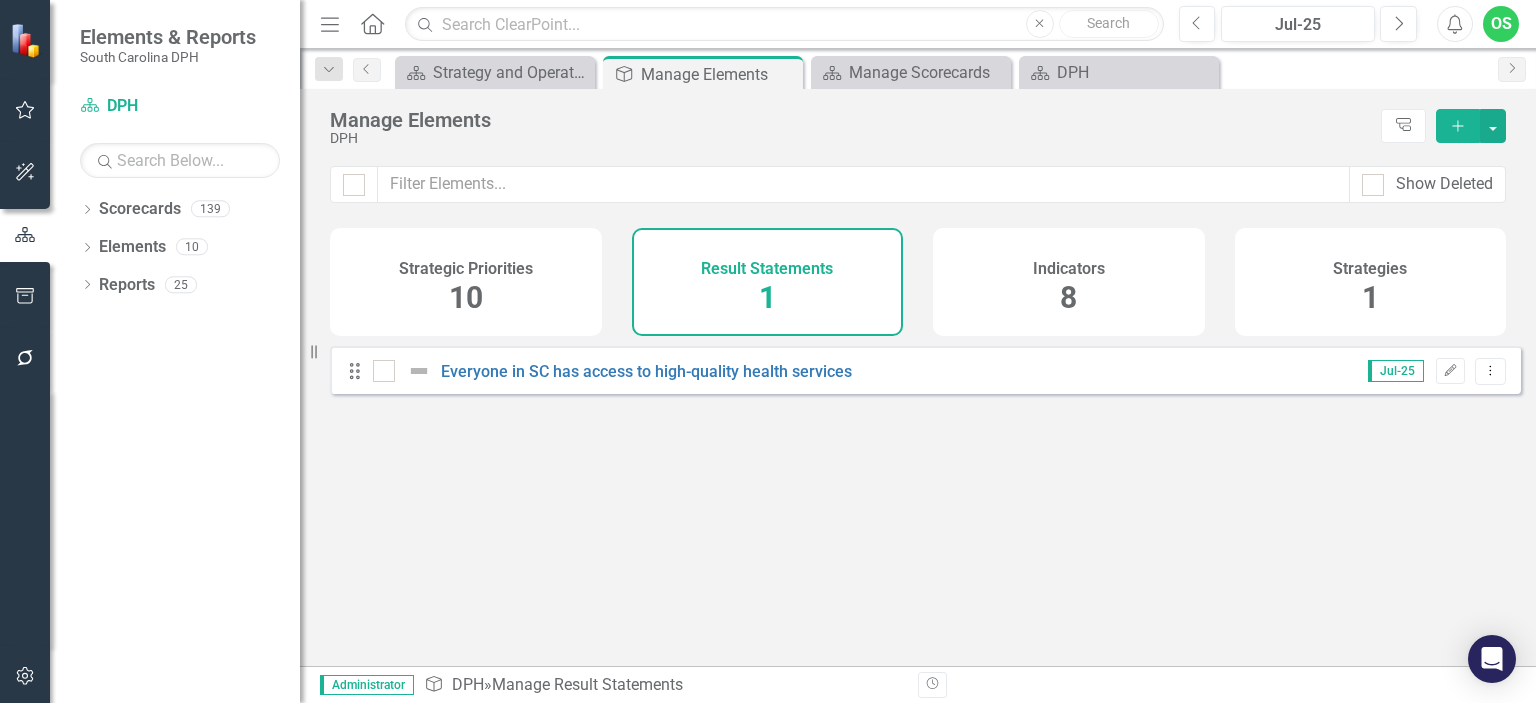 click on "Indicators 8" at bounding box center [1069, 282] 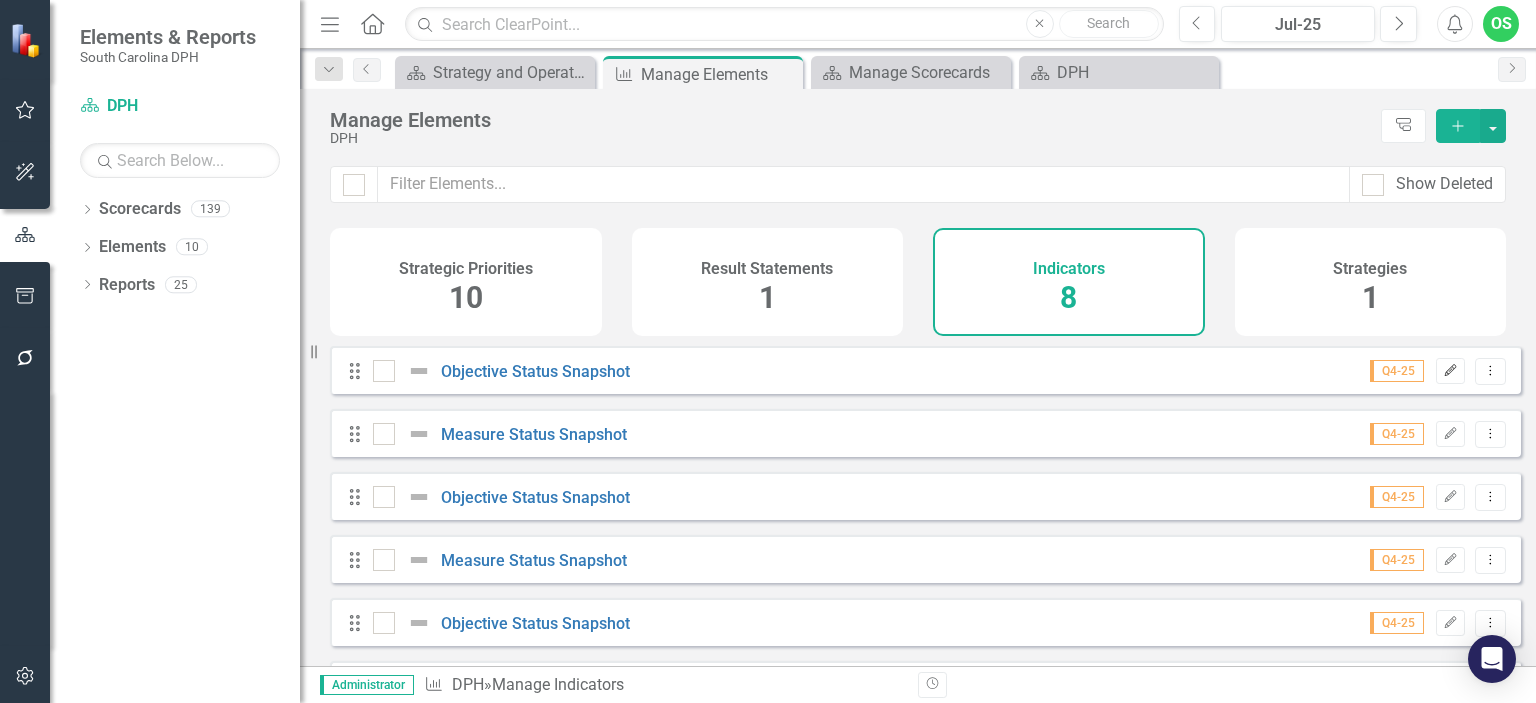 click 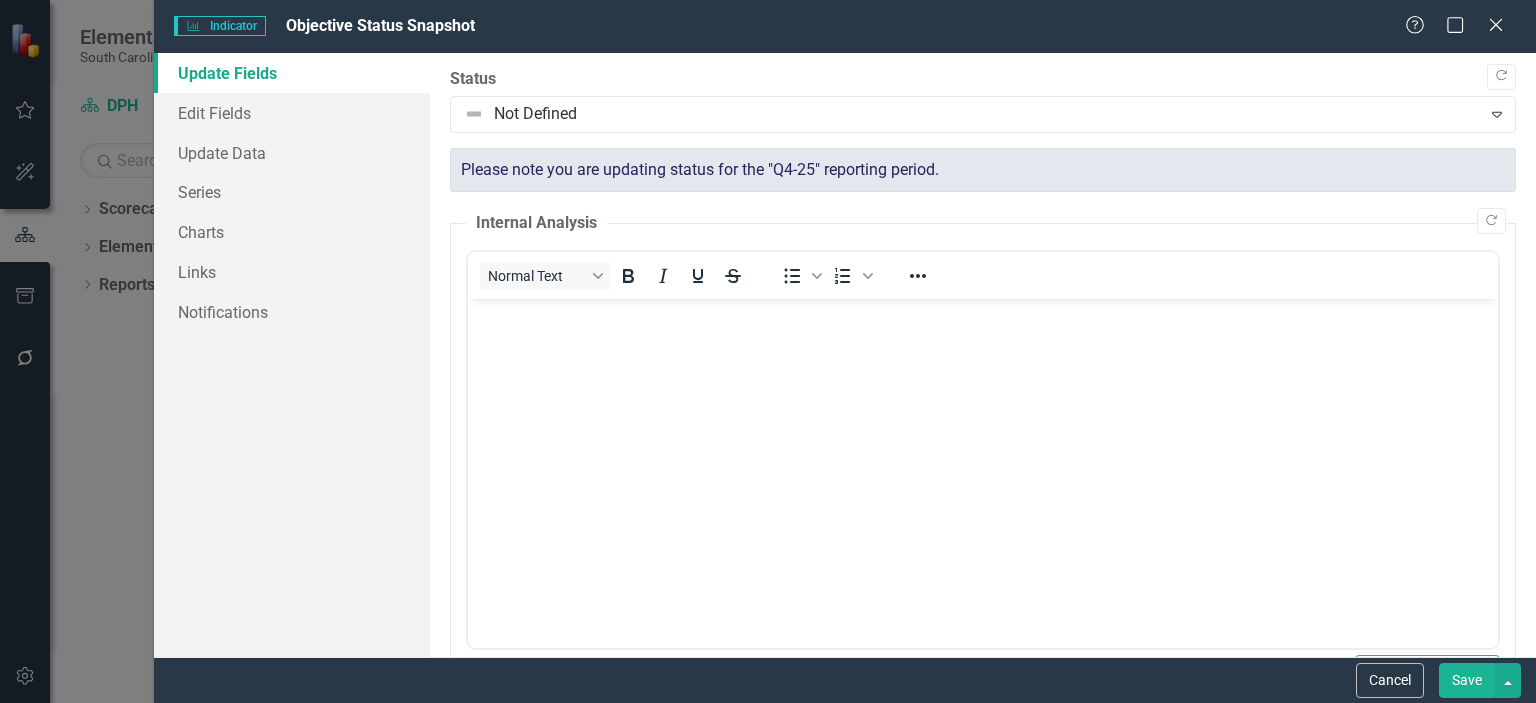 scroll, scrollTop: 0, scrollLeft: 0, axis: both 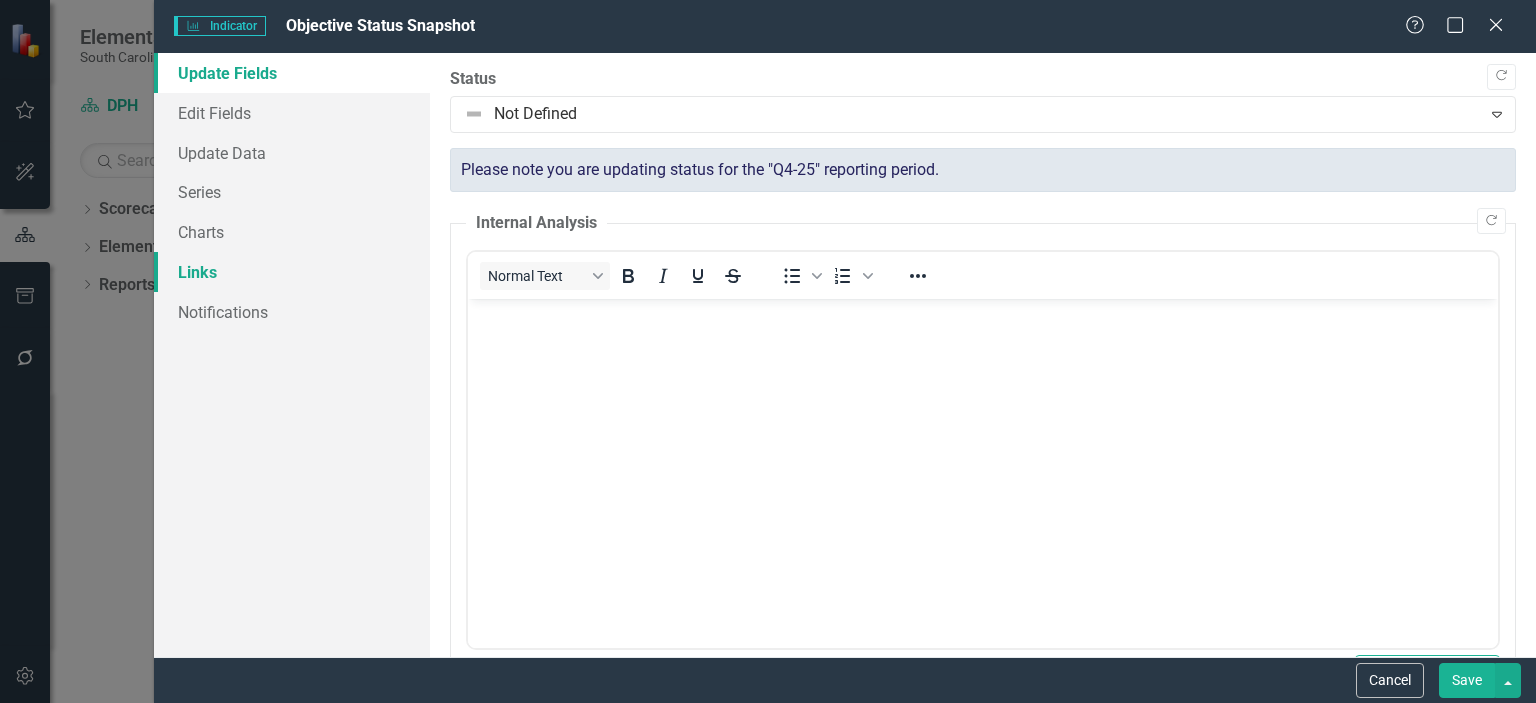 click on "Links" at bounding box center [292, 272] 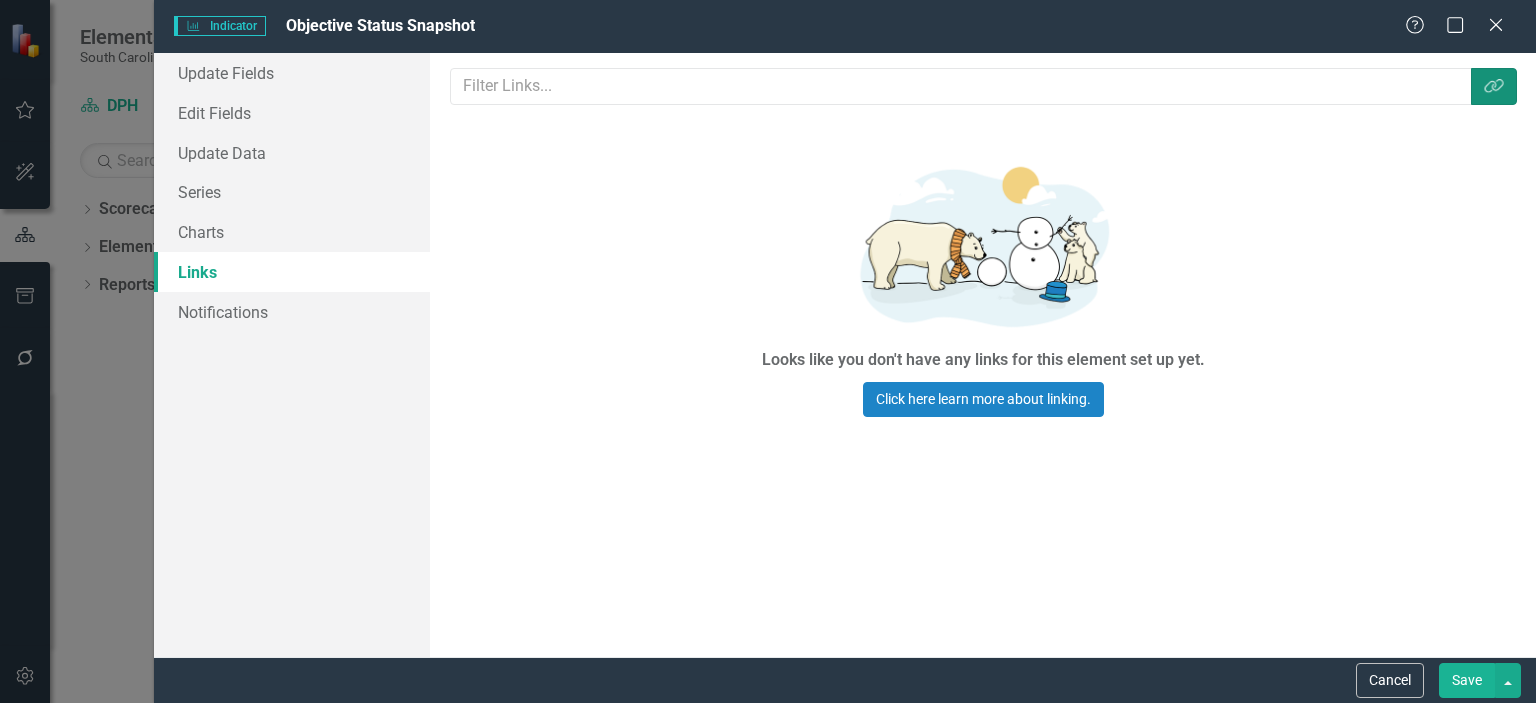 click on "Link Tag" 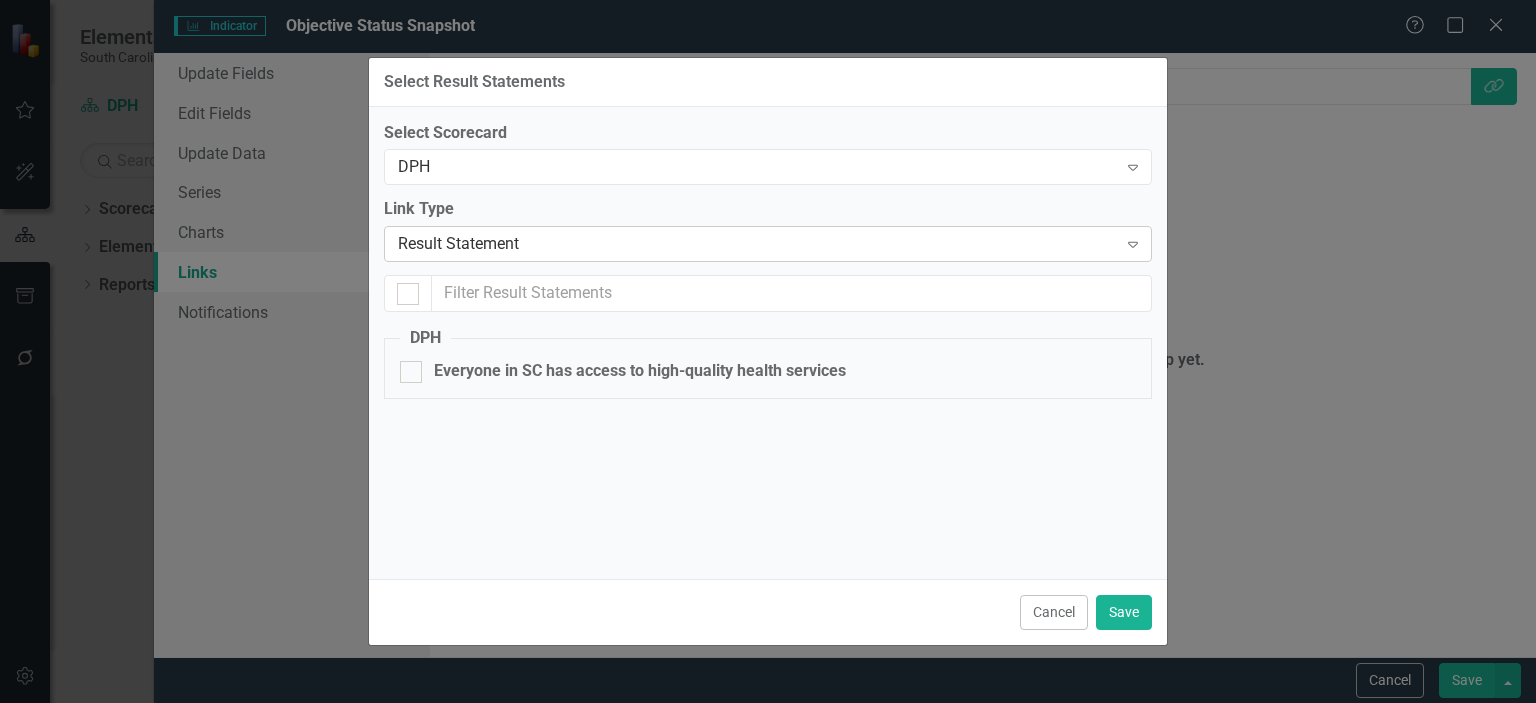 click on "Result Statement" at bounding box center (757, 244) 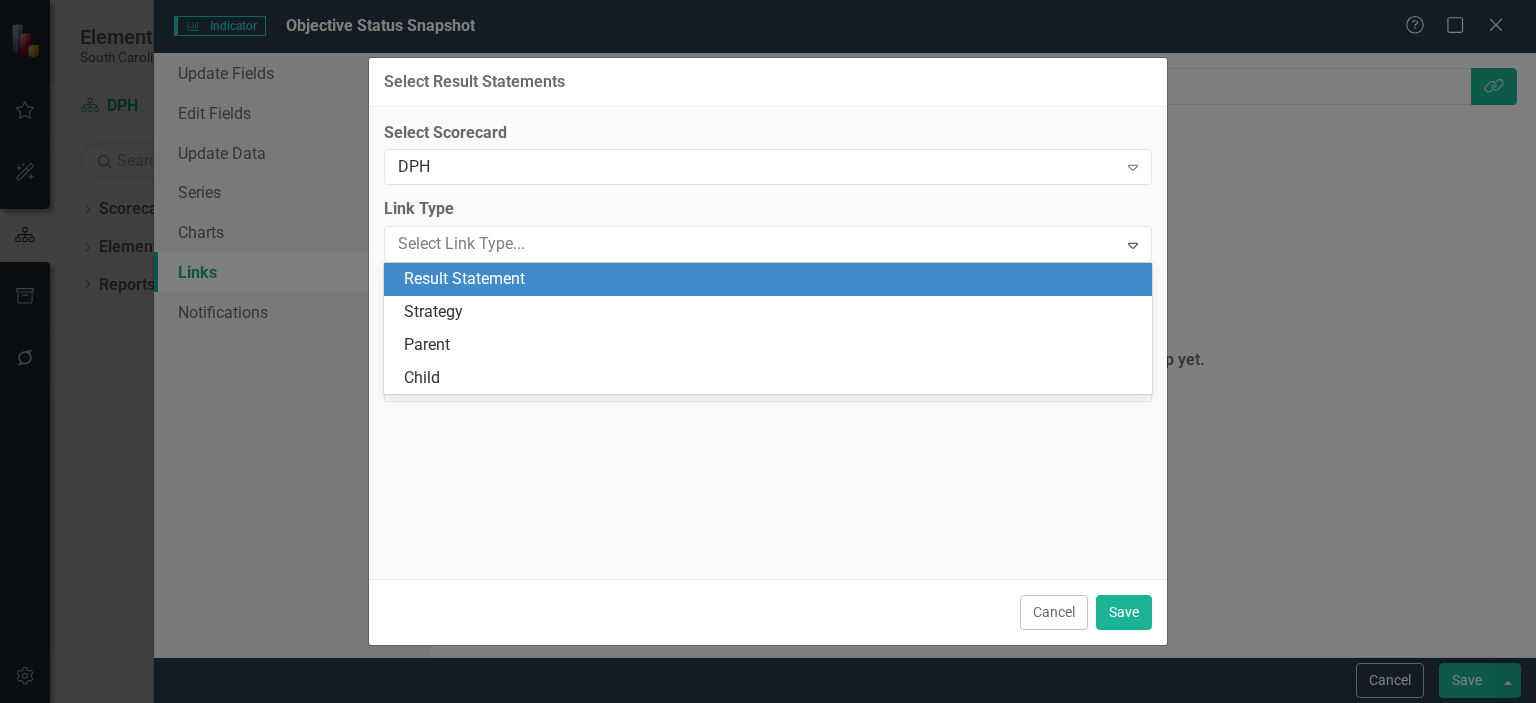 click on "Result Statement" at bounding box center [772, 279] 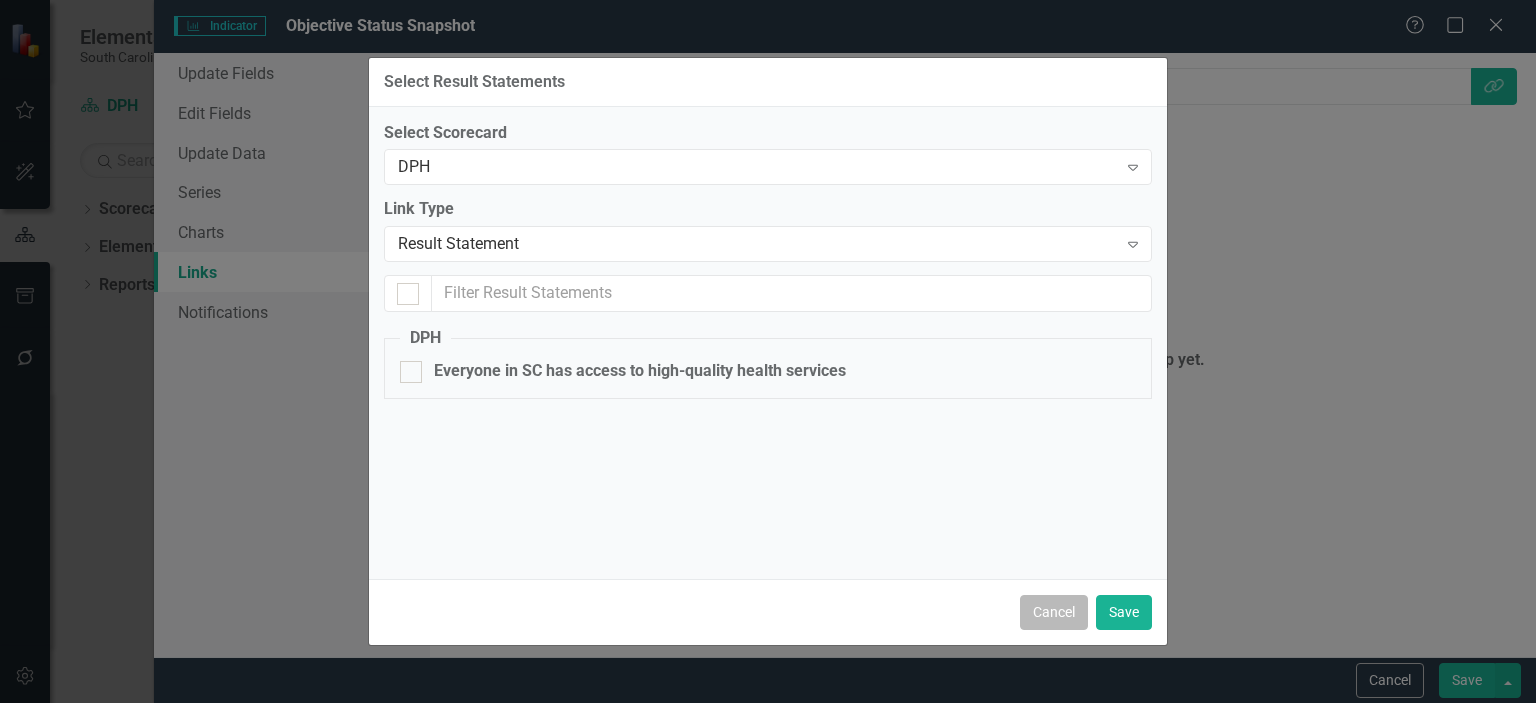 click on "Cancel" at bounding box center [1054, 612] 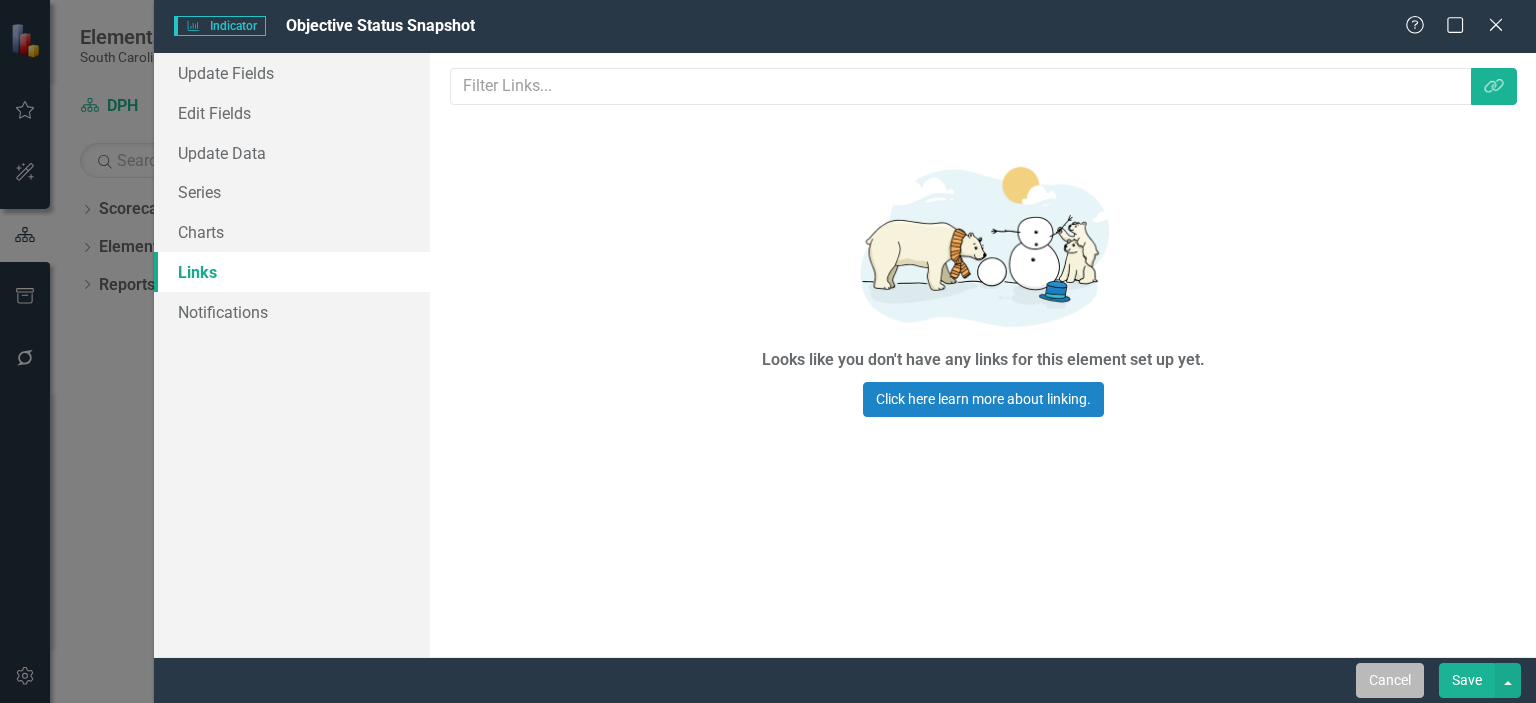 click on "Cancel" at bounding box center (1390, 680) 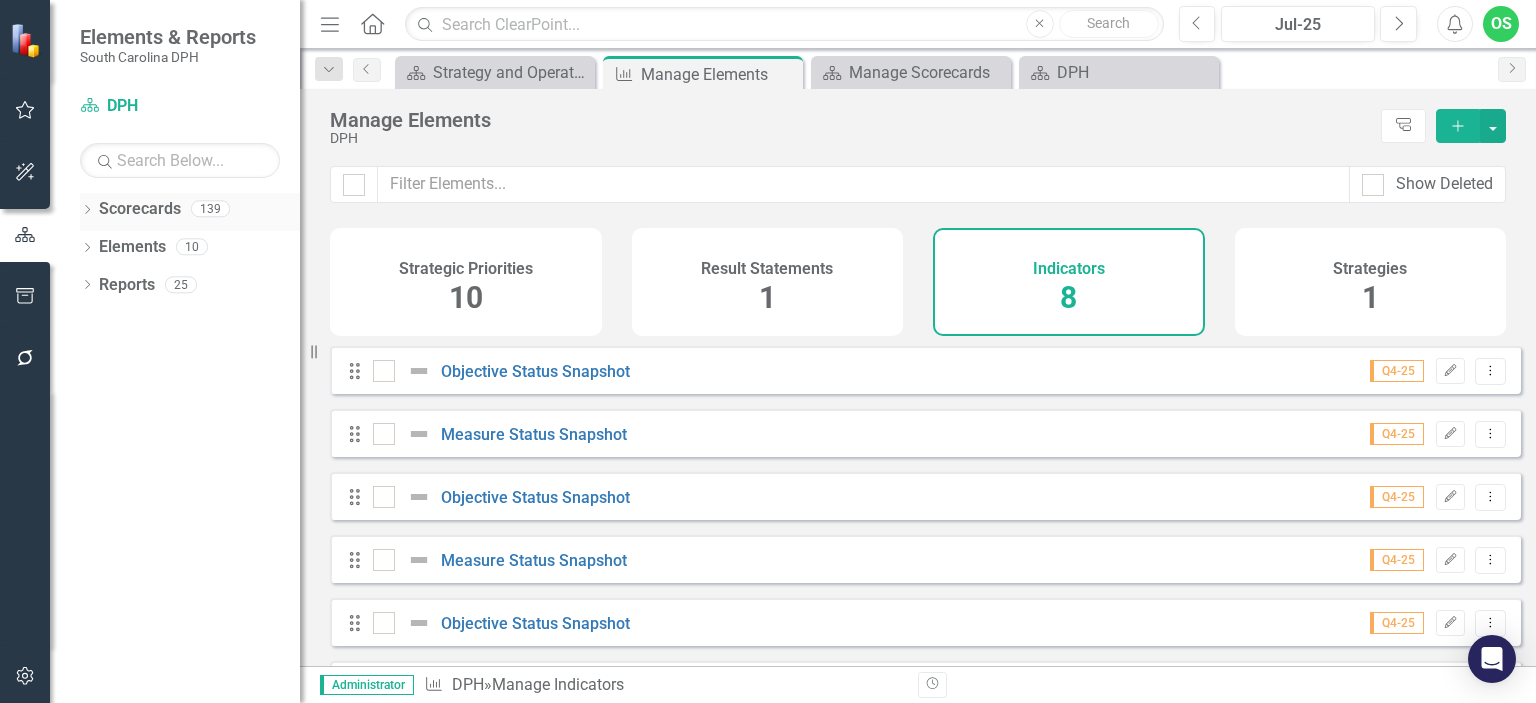 click on "Dropdown" 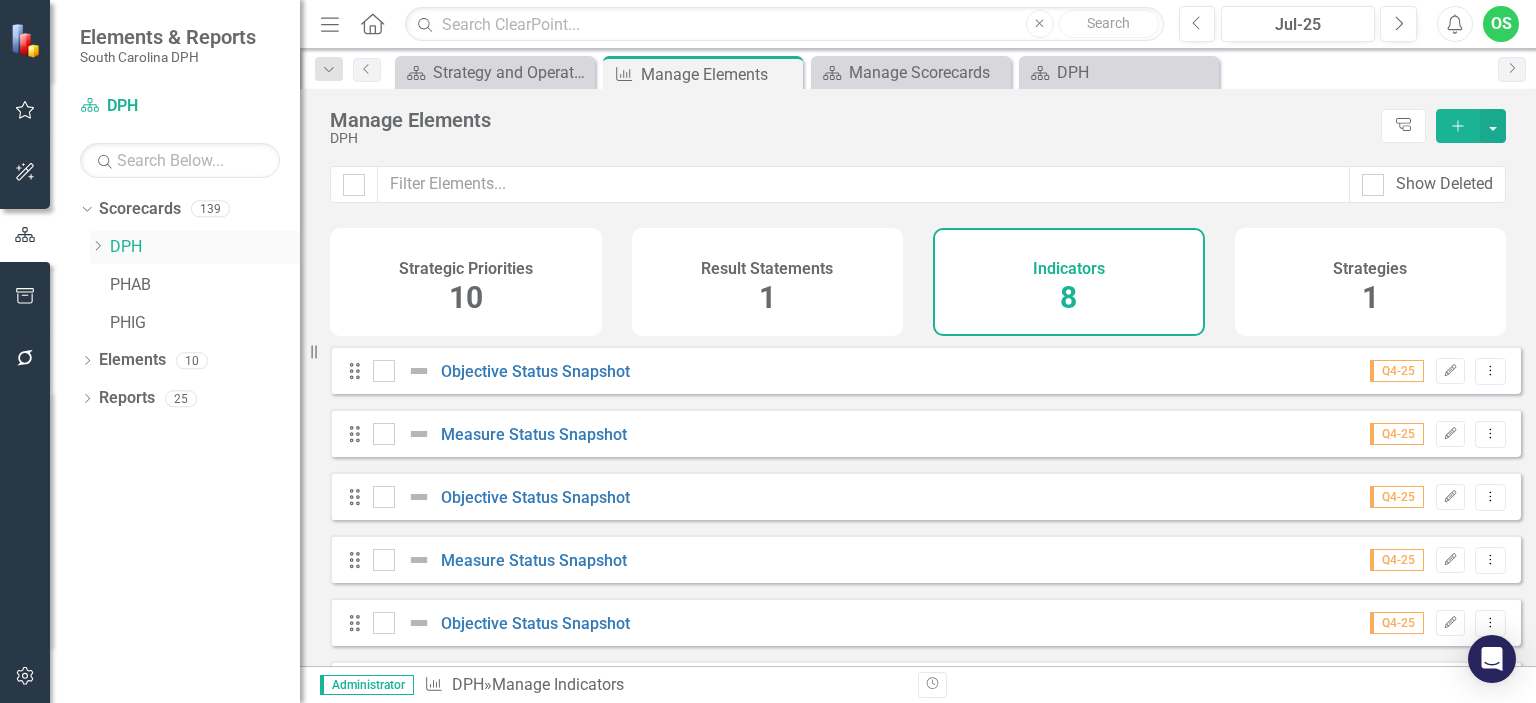click on "Dropdown DPH" at bounding box center [195, 247] 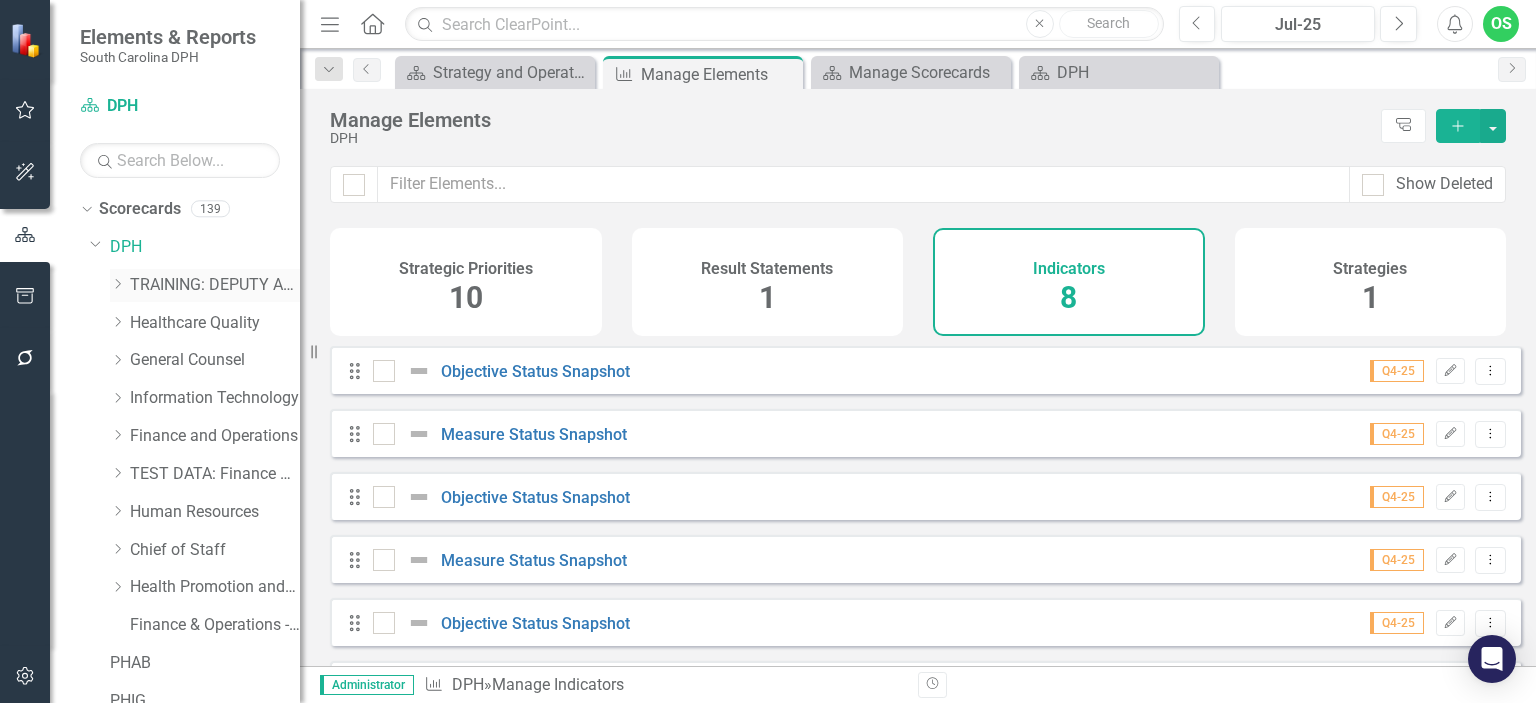 click on "TRAINING: DEPUTY AREA" at bounding box center (215, 285) 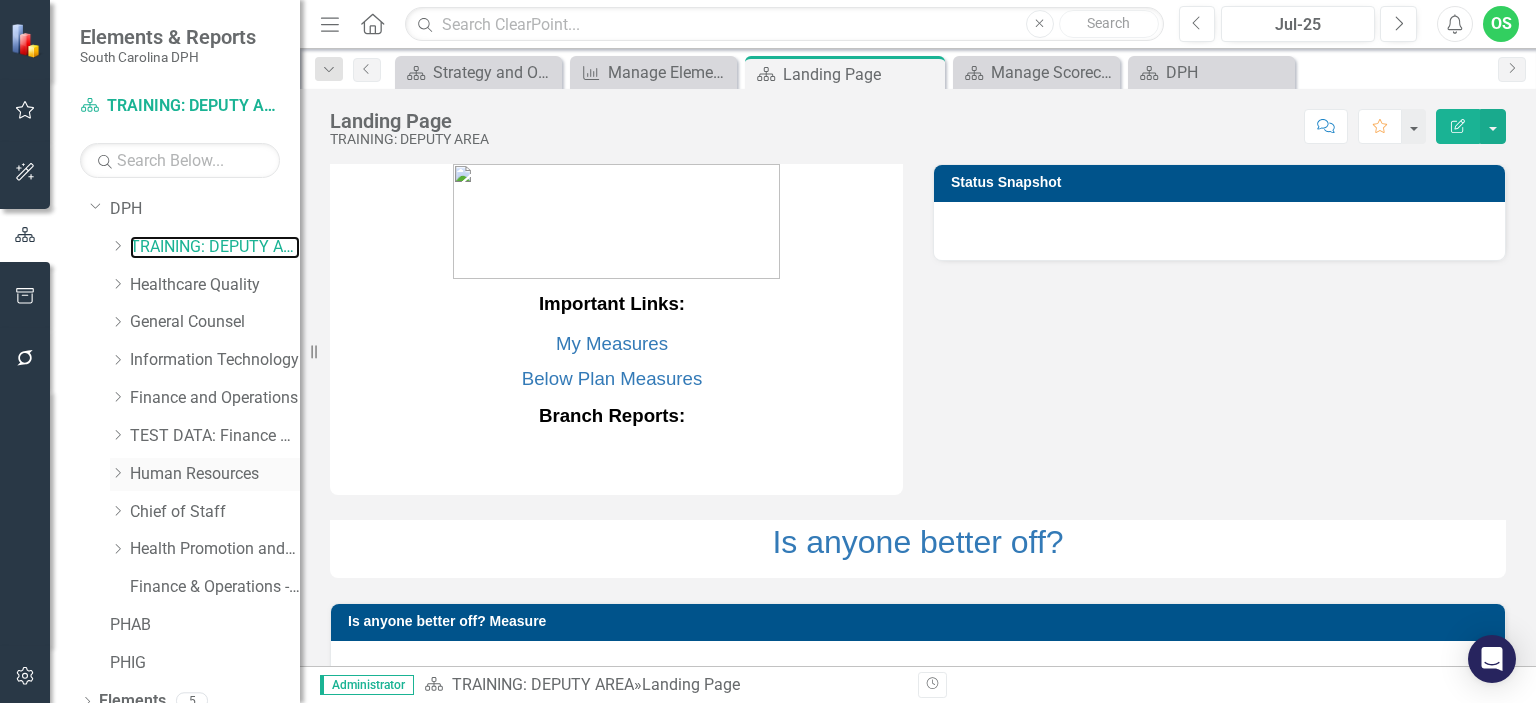 scroll, scrollTop: 0, scrollLeft: 0, axis: both 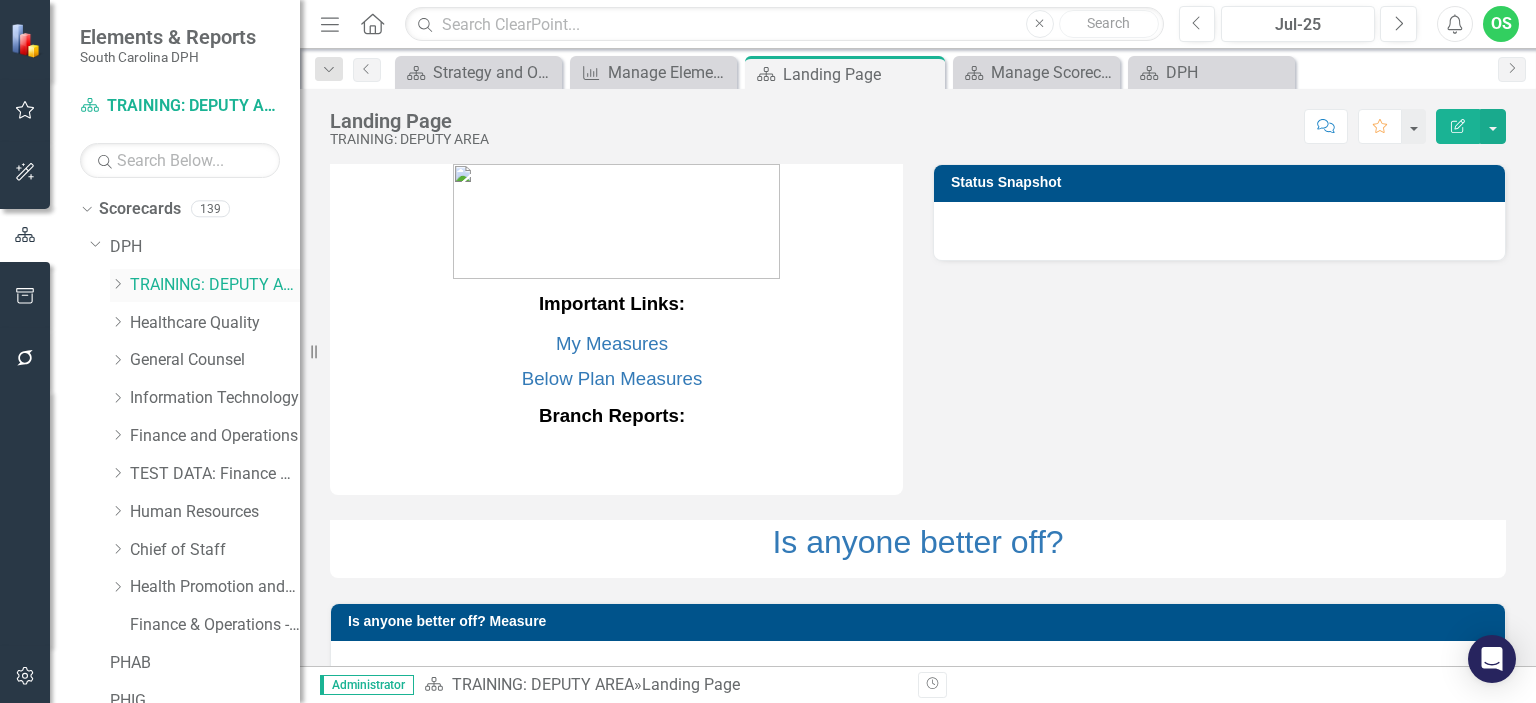click on "Dropdown" 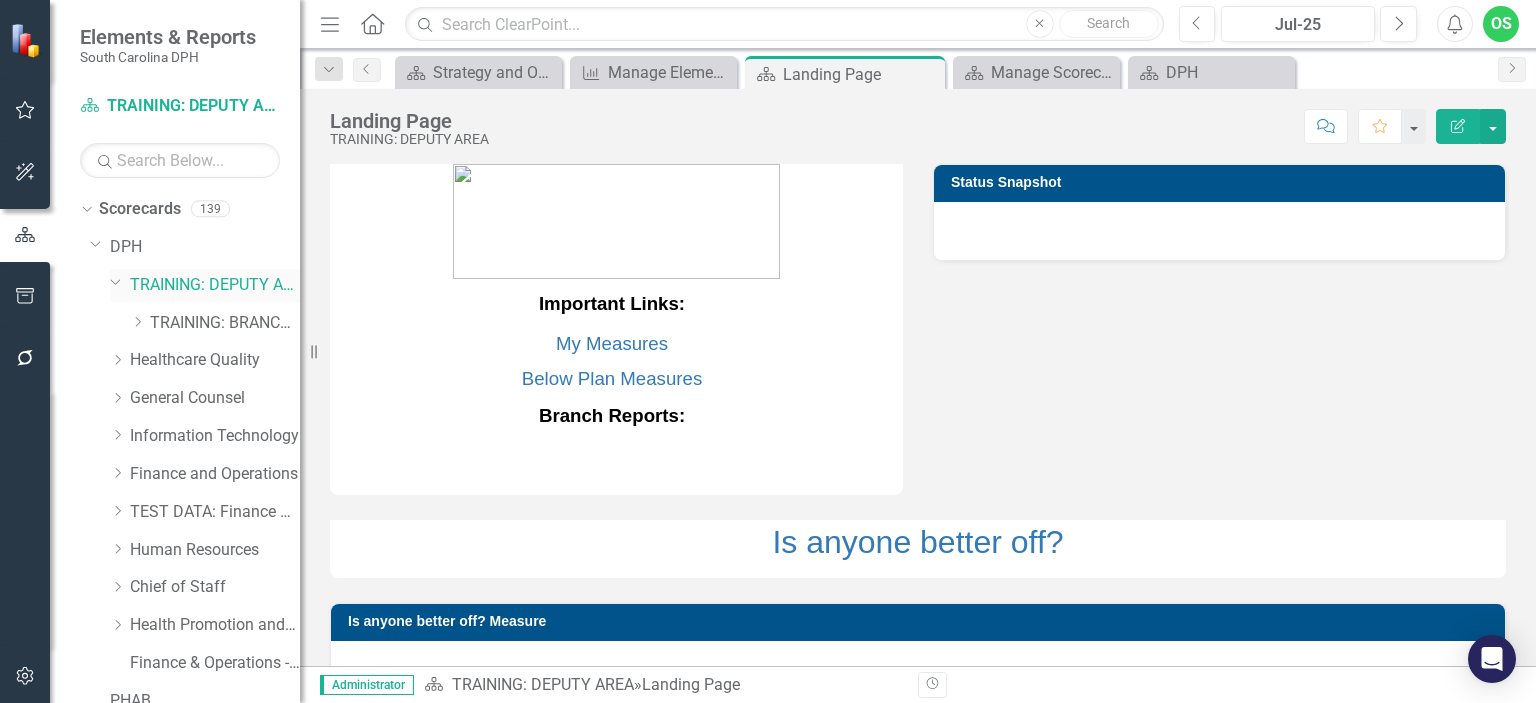 click on "TRAINING: DEPUTY AREA" at bounding box center (215, 285) 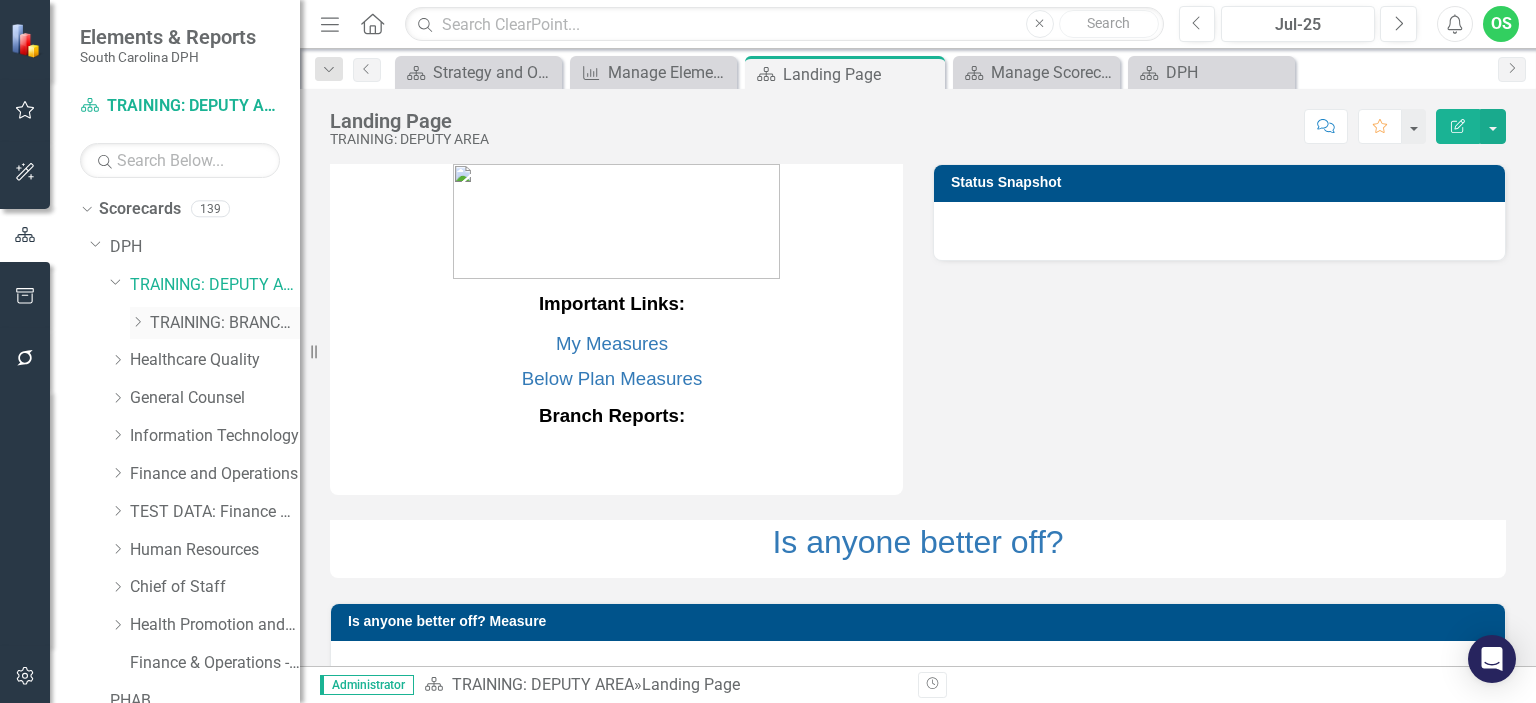 click on "TRAINING:  BRANCH TEMPLATE" at bounding box center [225, 323] 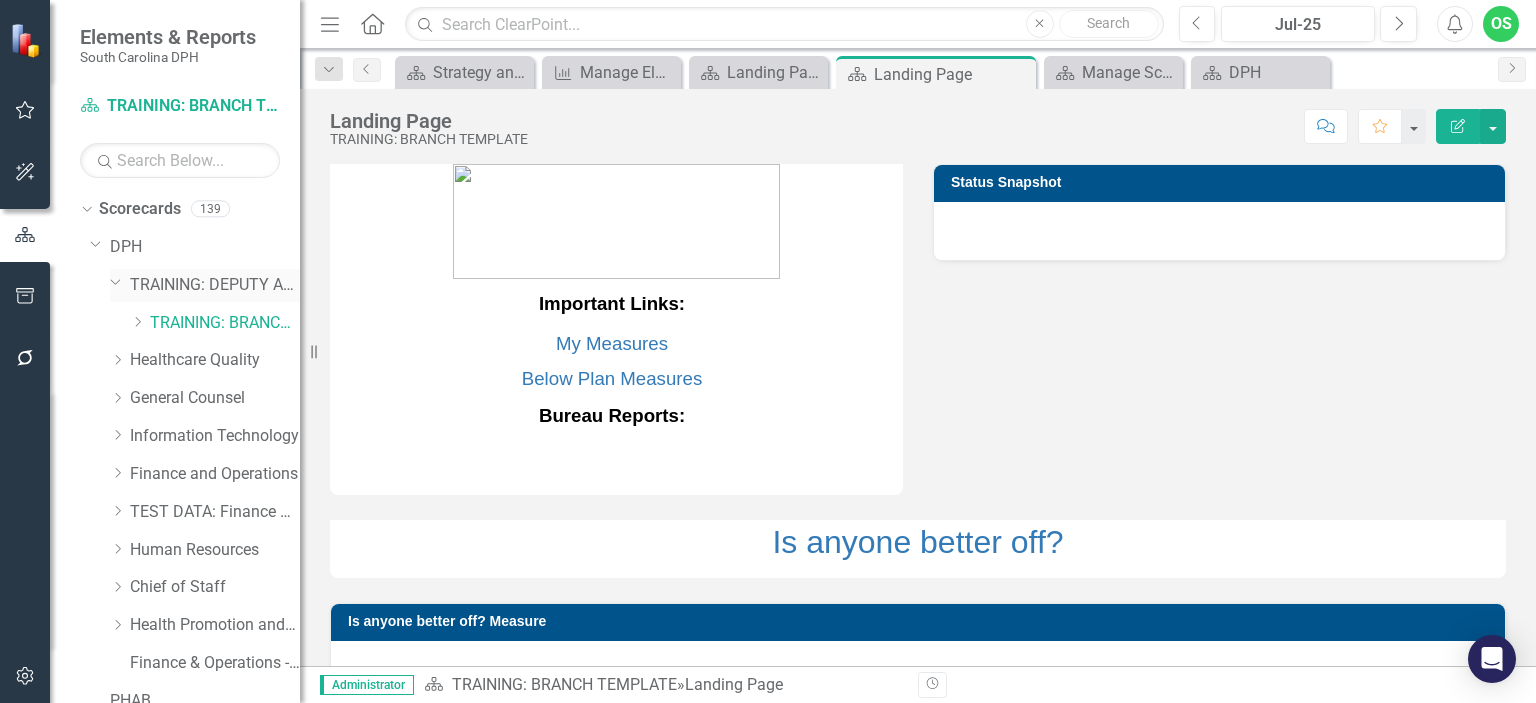 click on "TRAINING: DEPUTY AREA" at bounding box center [215, 285] 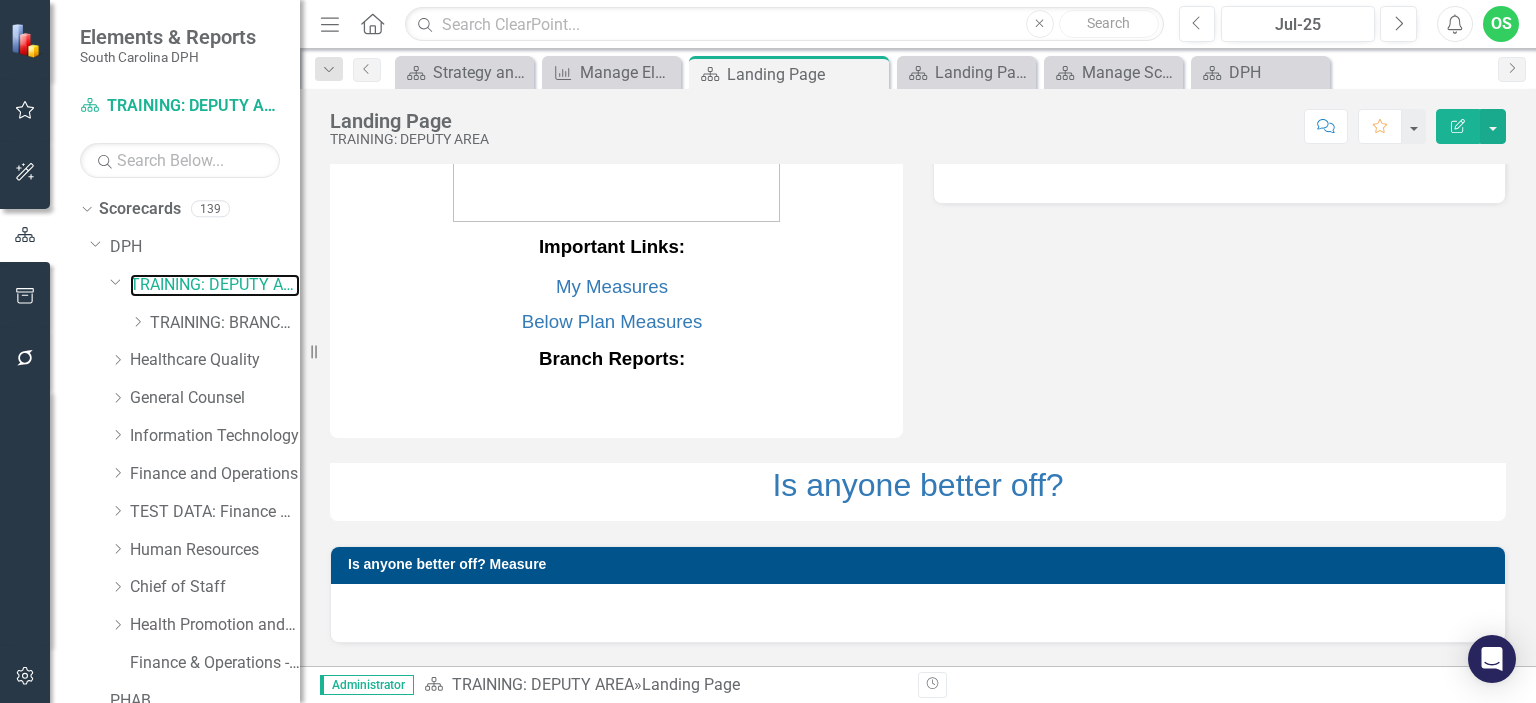 scroll, scrollTop: 0, scrollLeft: 0, axis: both 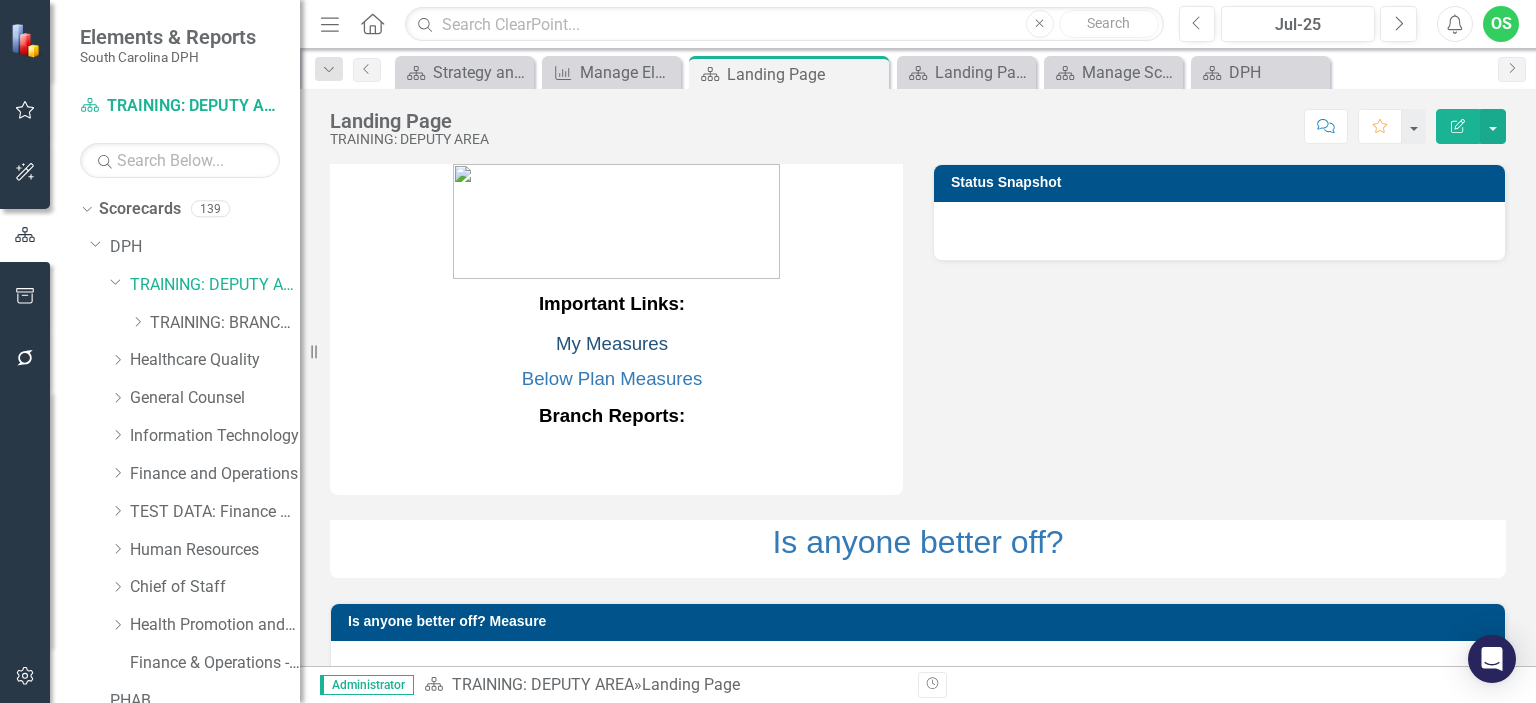 click on "My Measures" at bounding box center (612, 343) 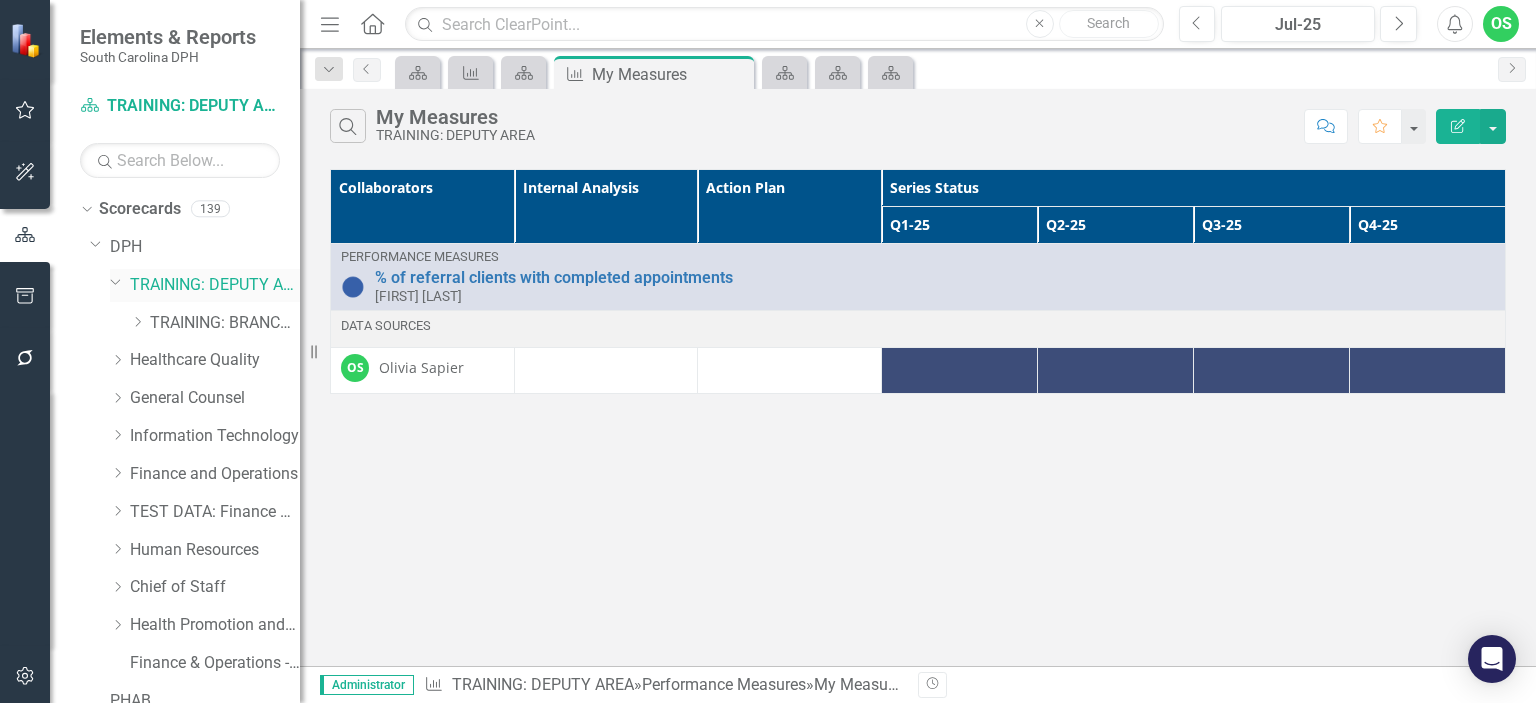 click on "TRAINING: DEPUTY AREA" at bounding box center (215, 285) 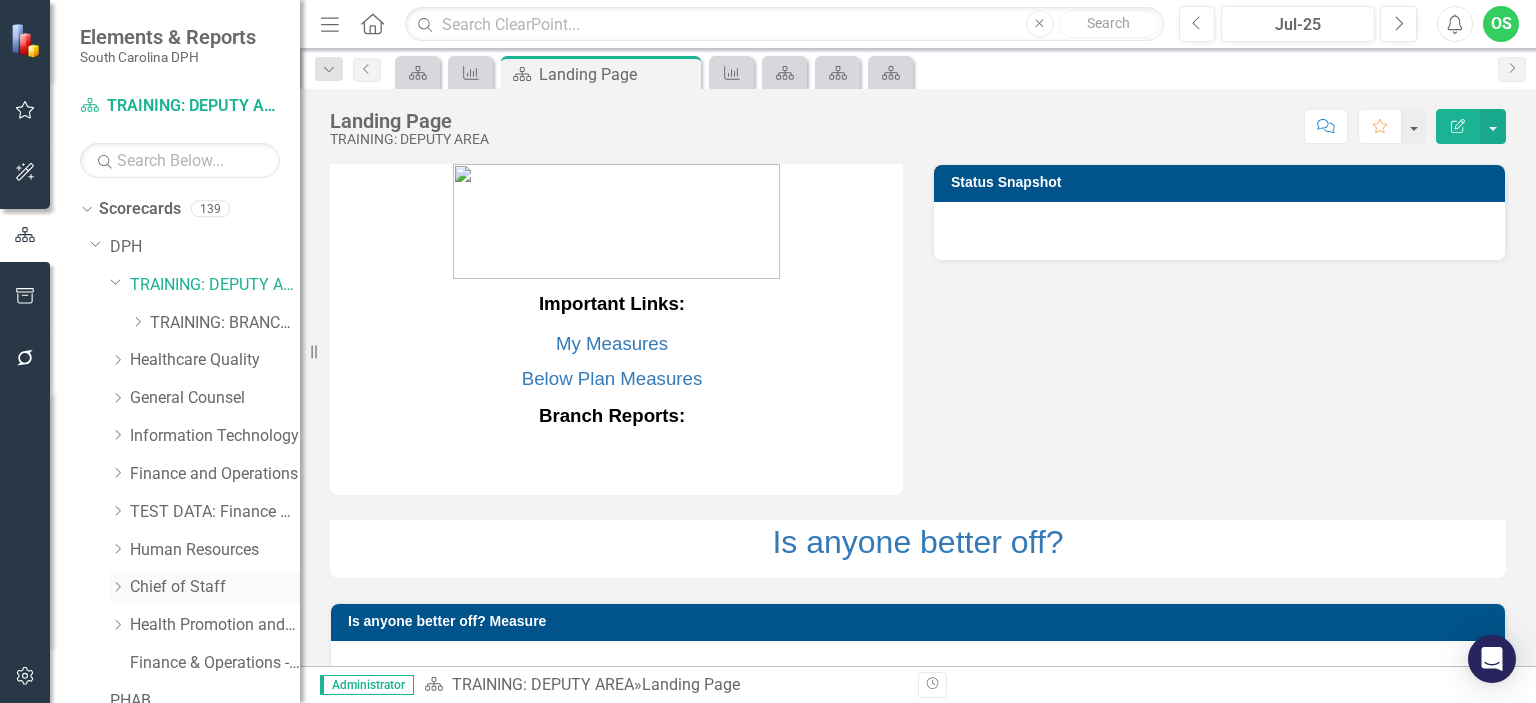 click on "Chief of Staff" at bounding box center [215, 587] 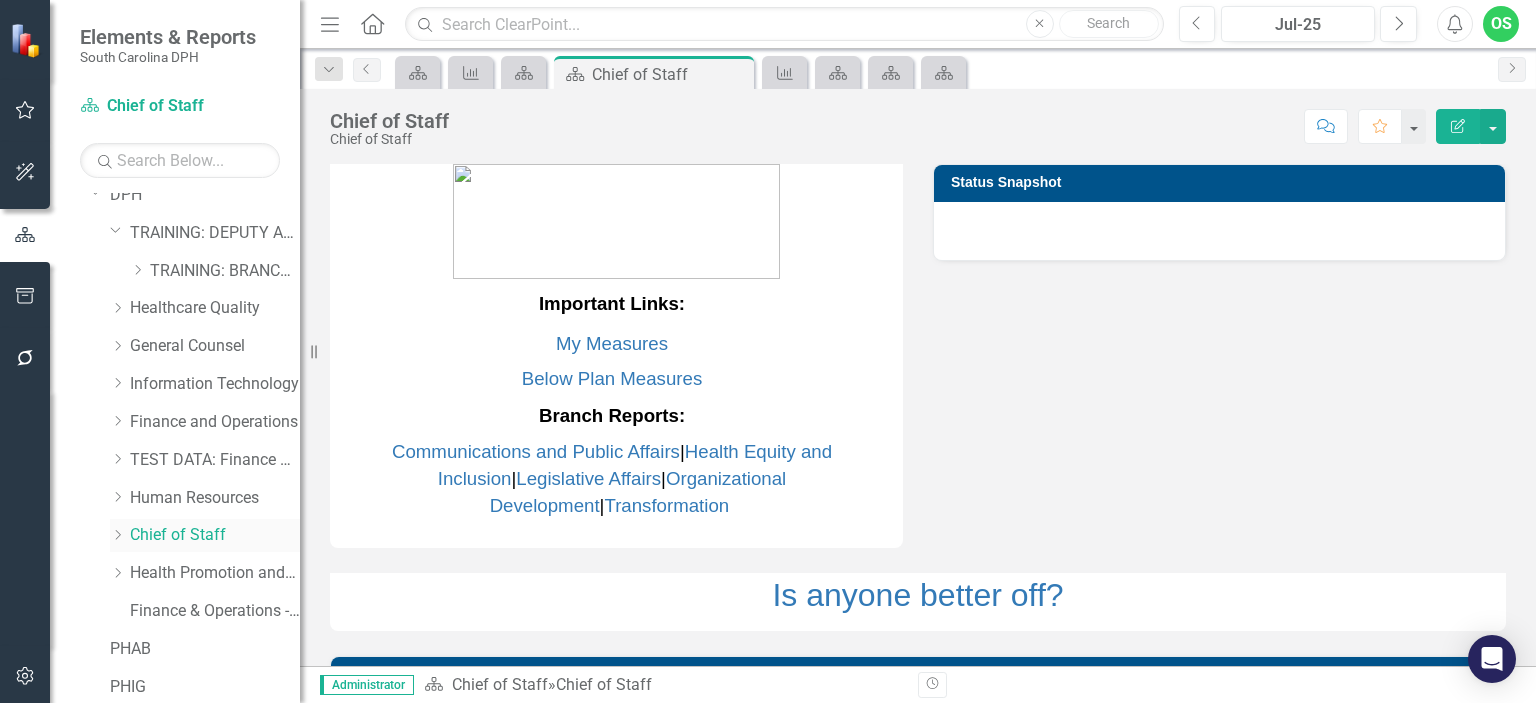 scroll, scrollTop: 132, scrollLeft: 0, axis: vertical 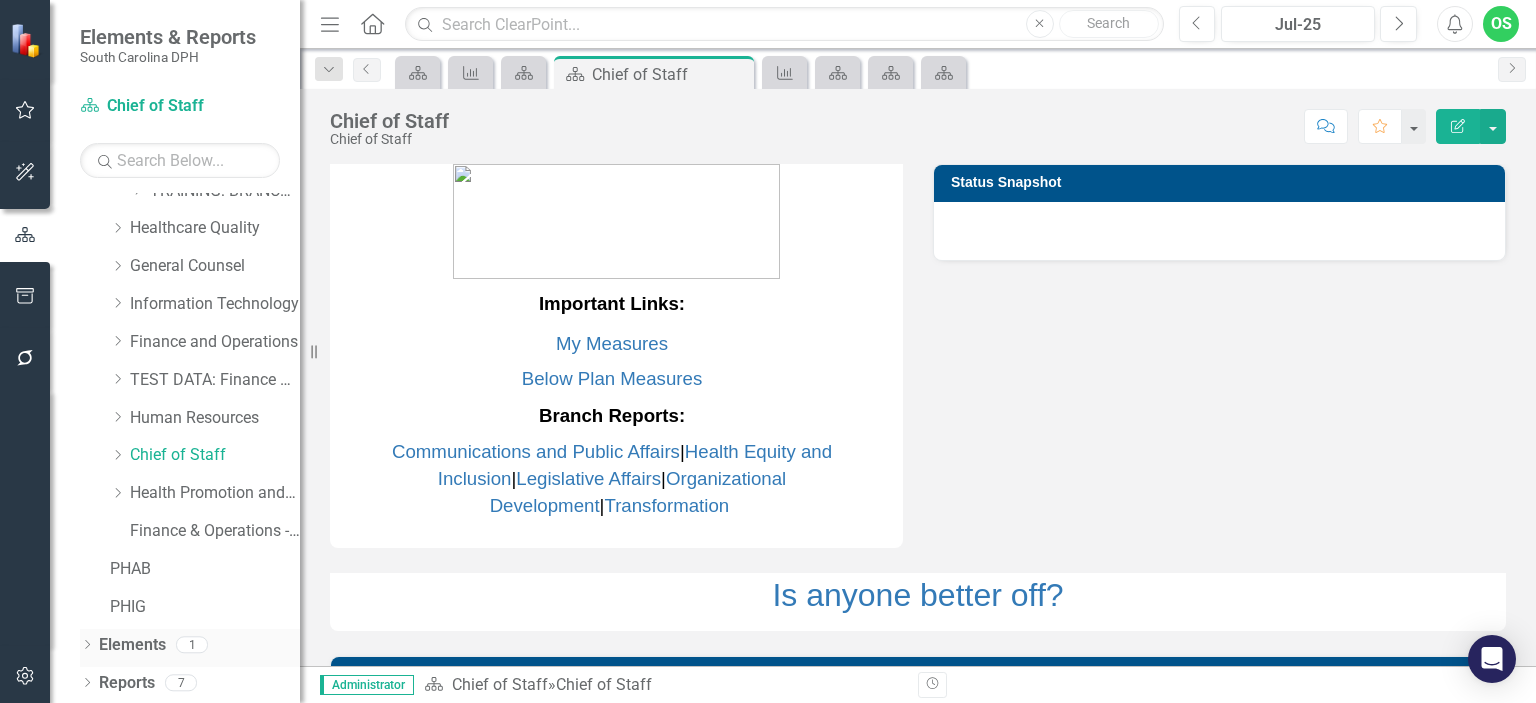 click on "Elements" at bounding box center [132, 645] 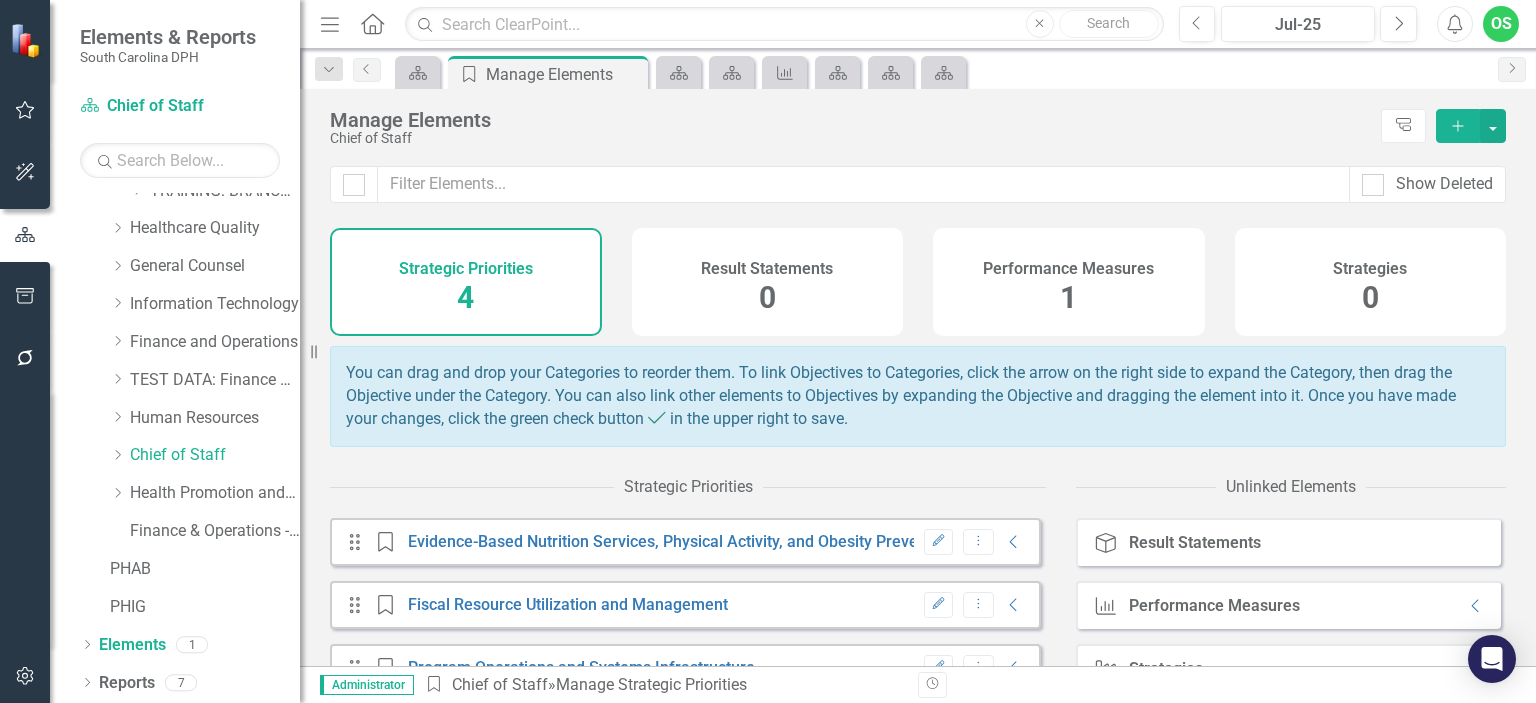 click on "Performance Measures 1" at bounding box center [1069, 282] 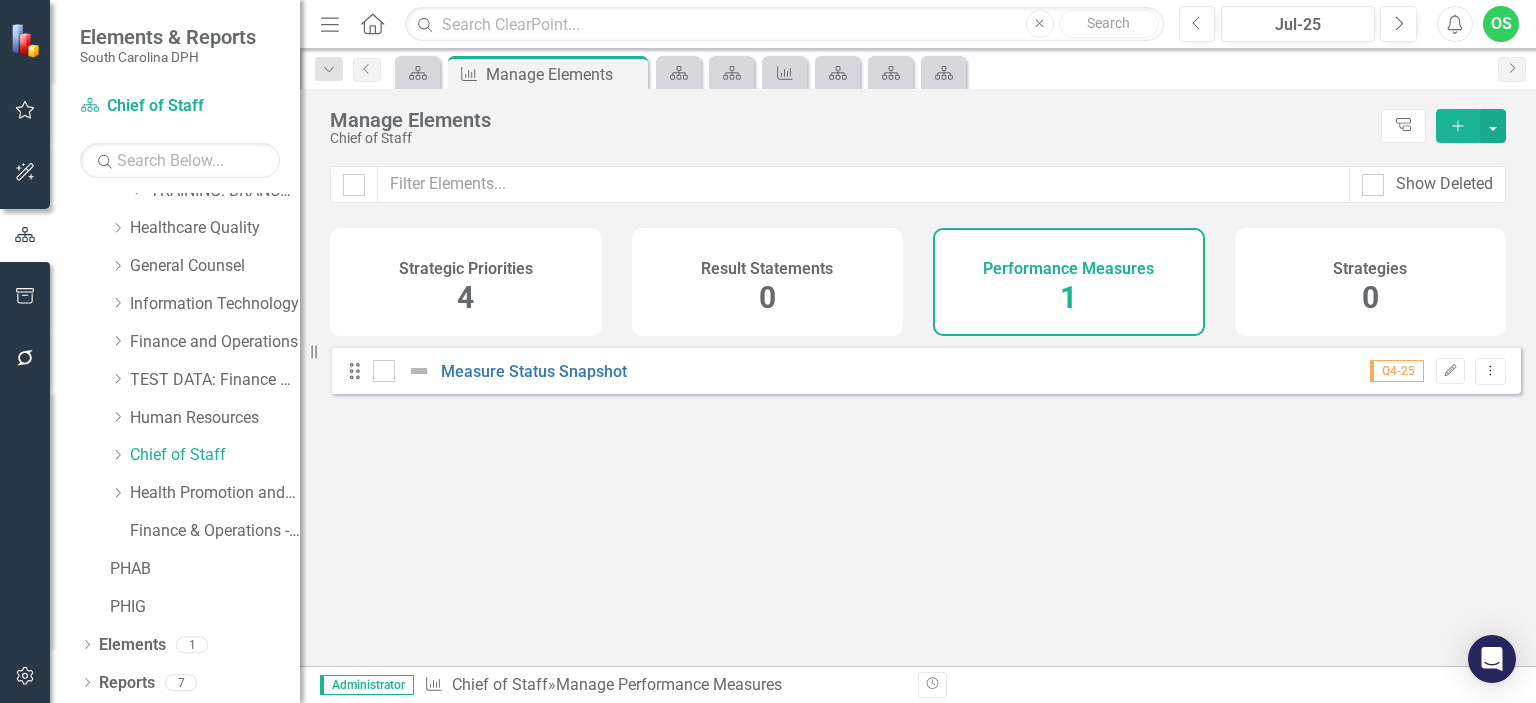 click on "Measure Status Snapshot" at bounding box center [502, 371] 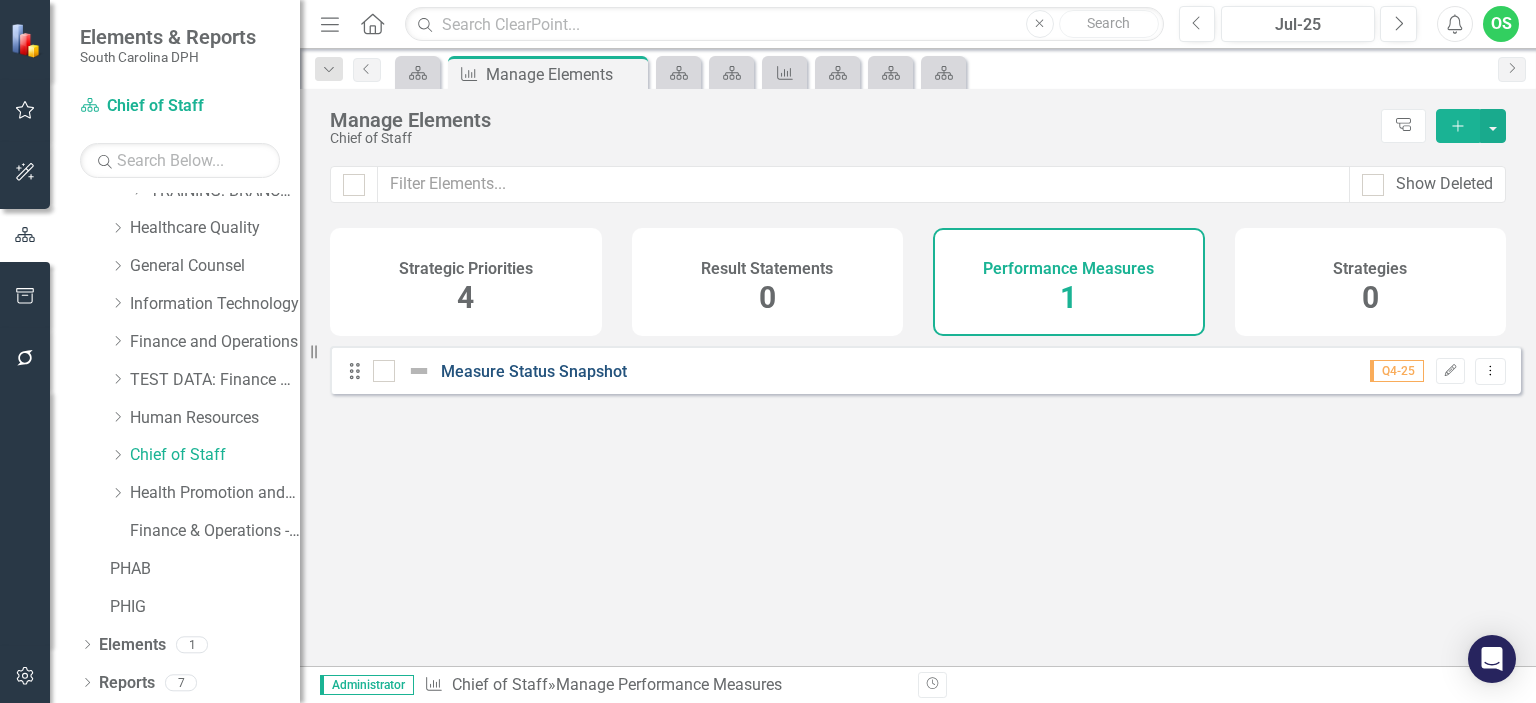 click on "Measure Status Snapshot" at bounding box center [534, 371] 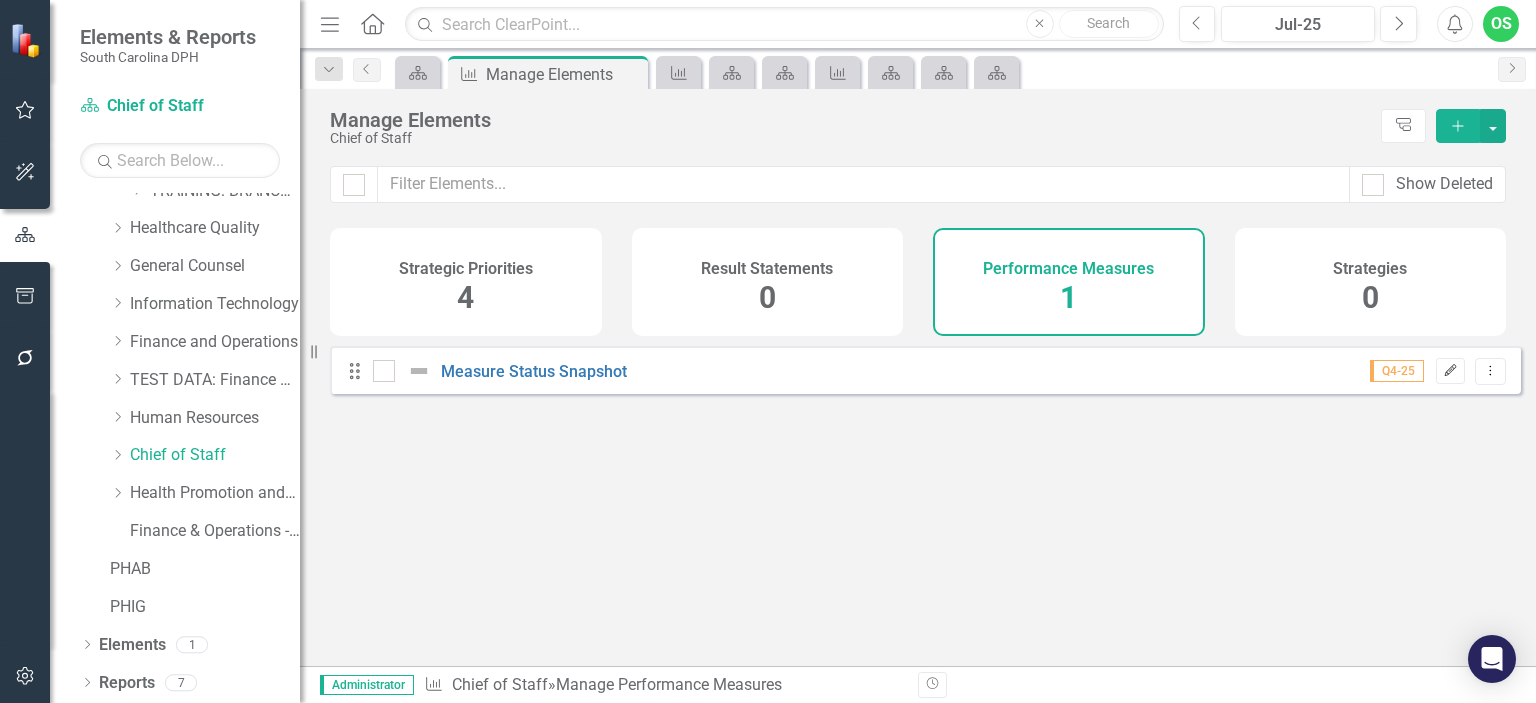 click on "Edit" at bounding box center (1450, 371) 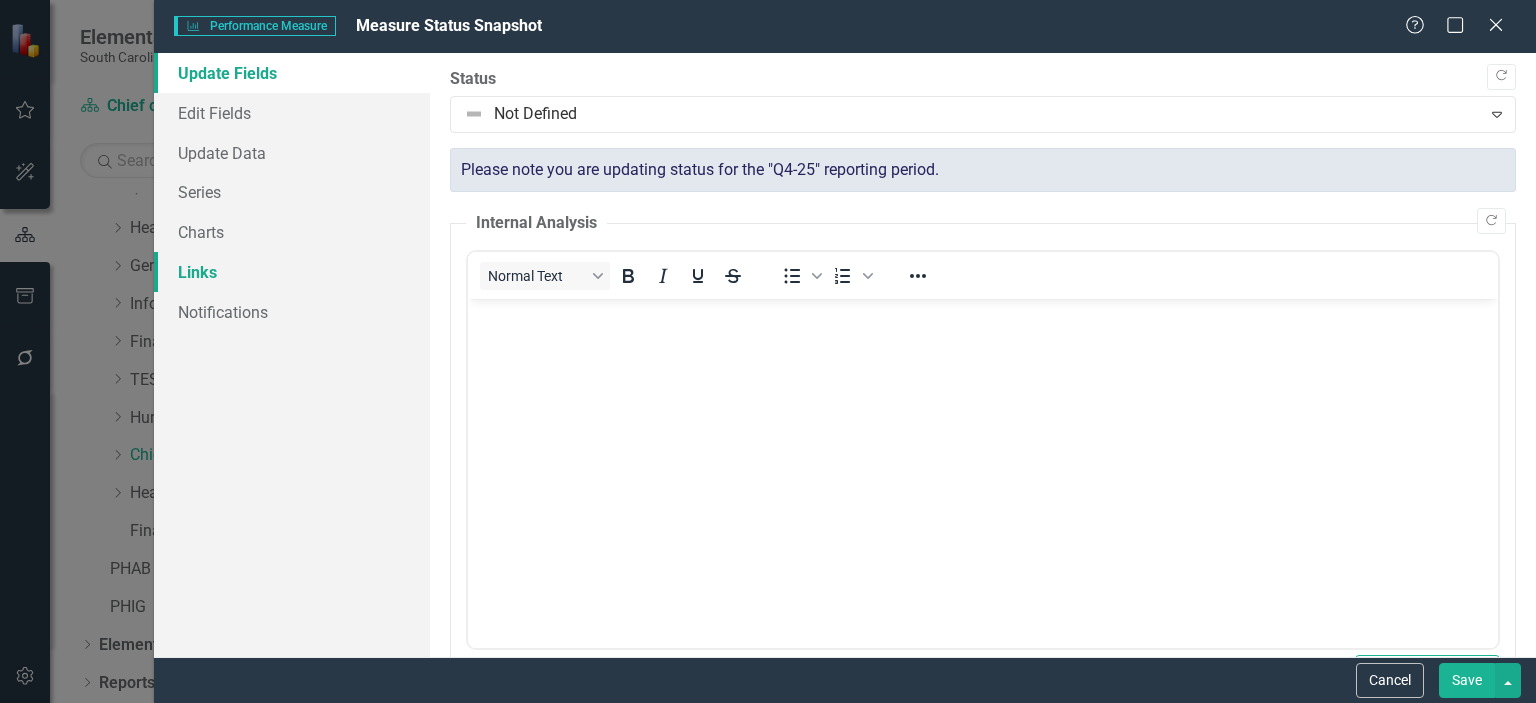 scroll, scrollTop: 0, scrollLeft: 0, axis: both 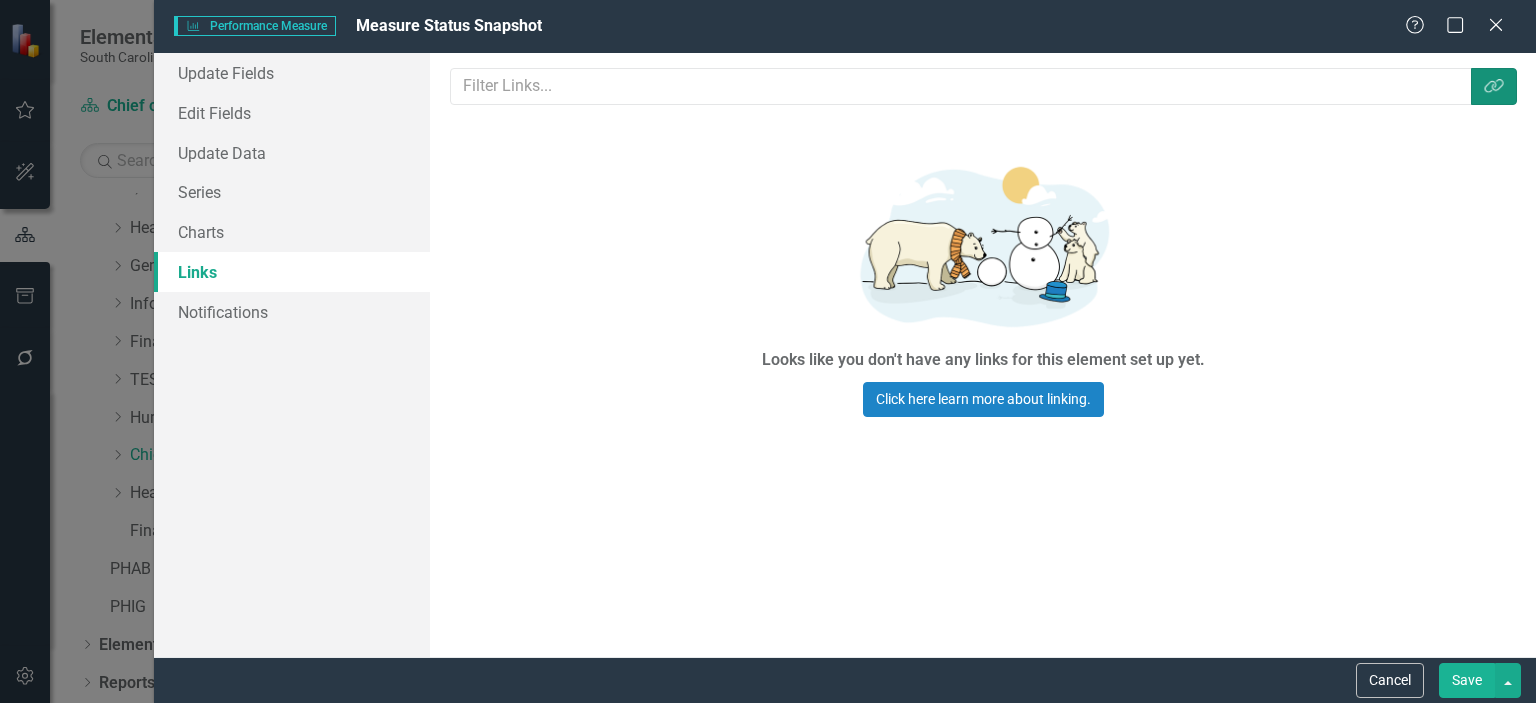 click on "Link Tag" at bounding box center (1494, 86) 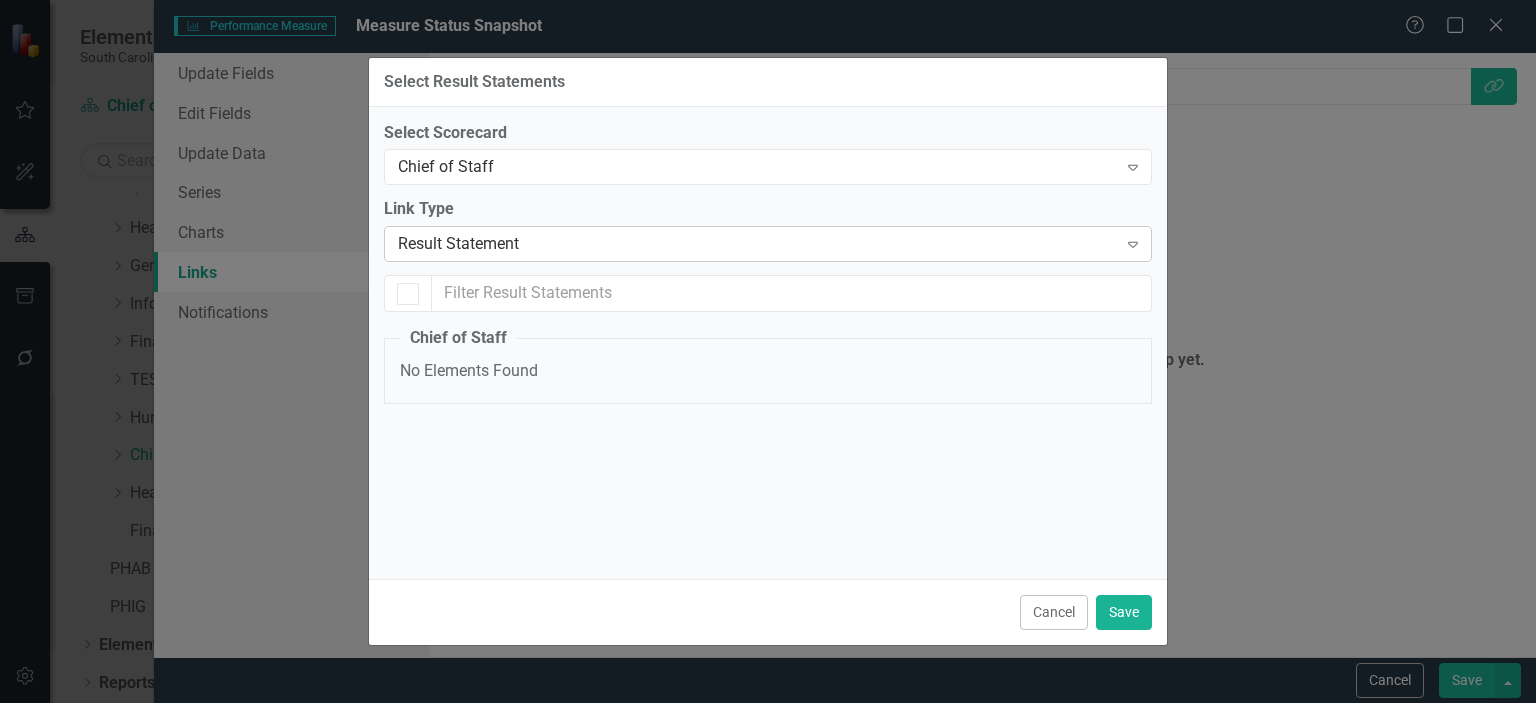 click on "Result Statement" at bounding box center (757, 244) 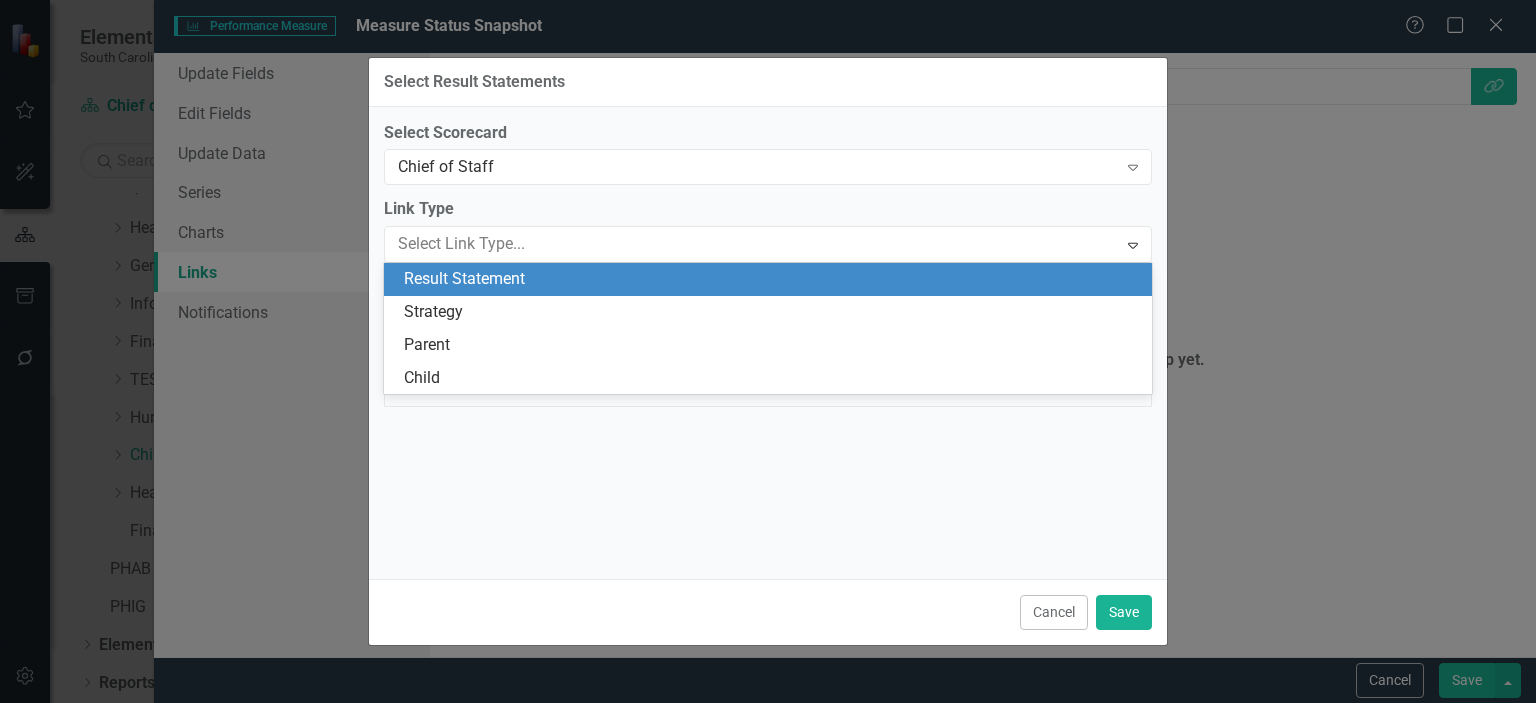 click on "Result Statement" at bounding box center (772, 279) 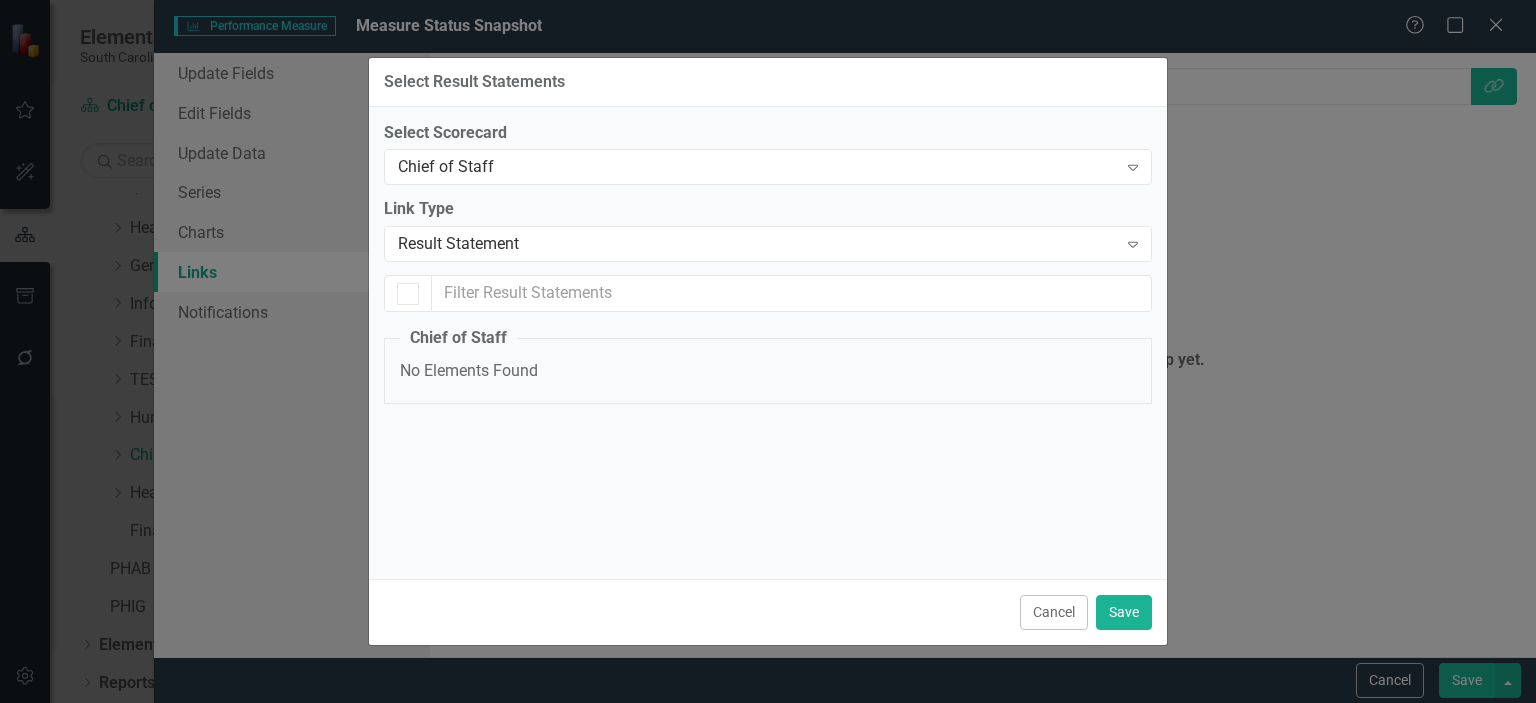 click on "Chief of Staff No Elements Found" at bounding box center (768, 365) 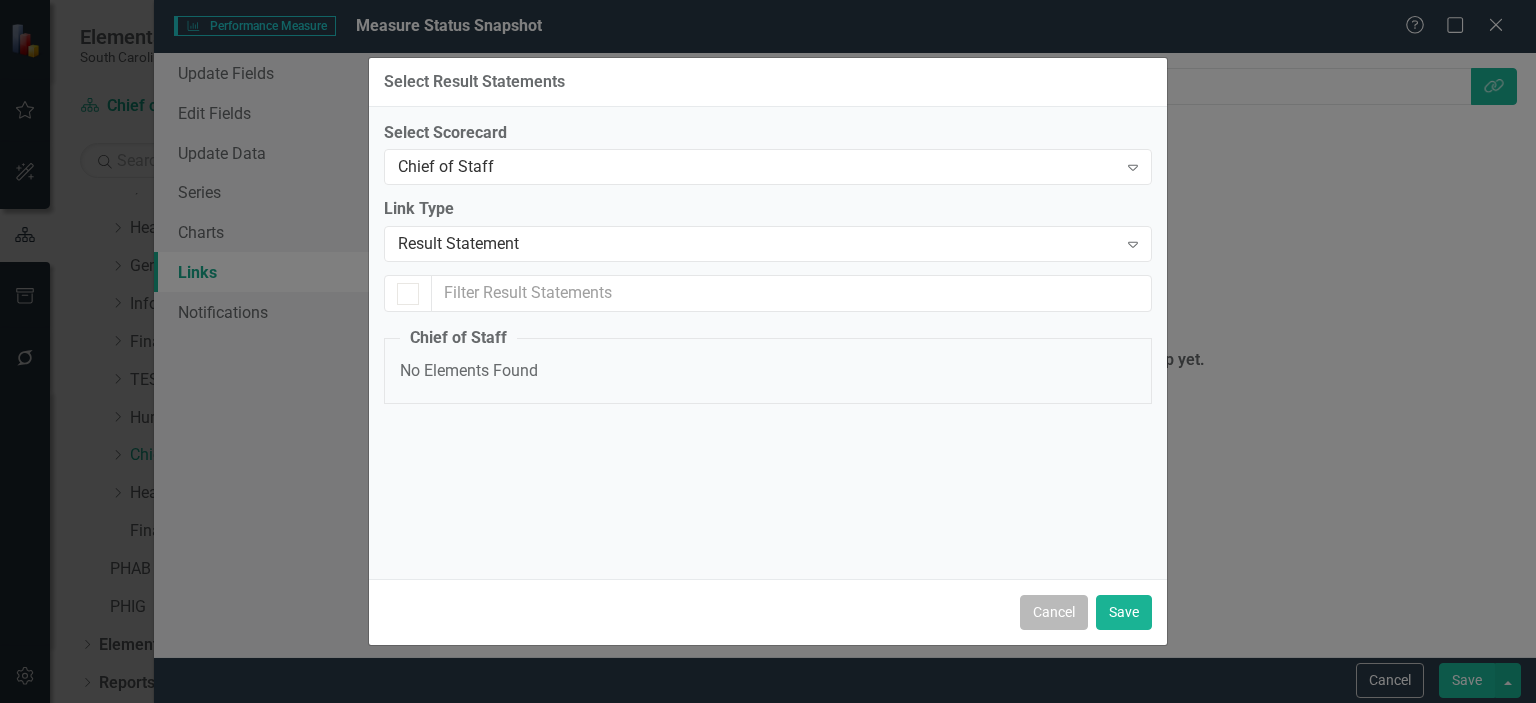 click on "Cancel" at bounding box center [1054, 612] 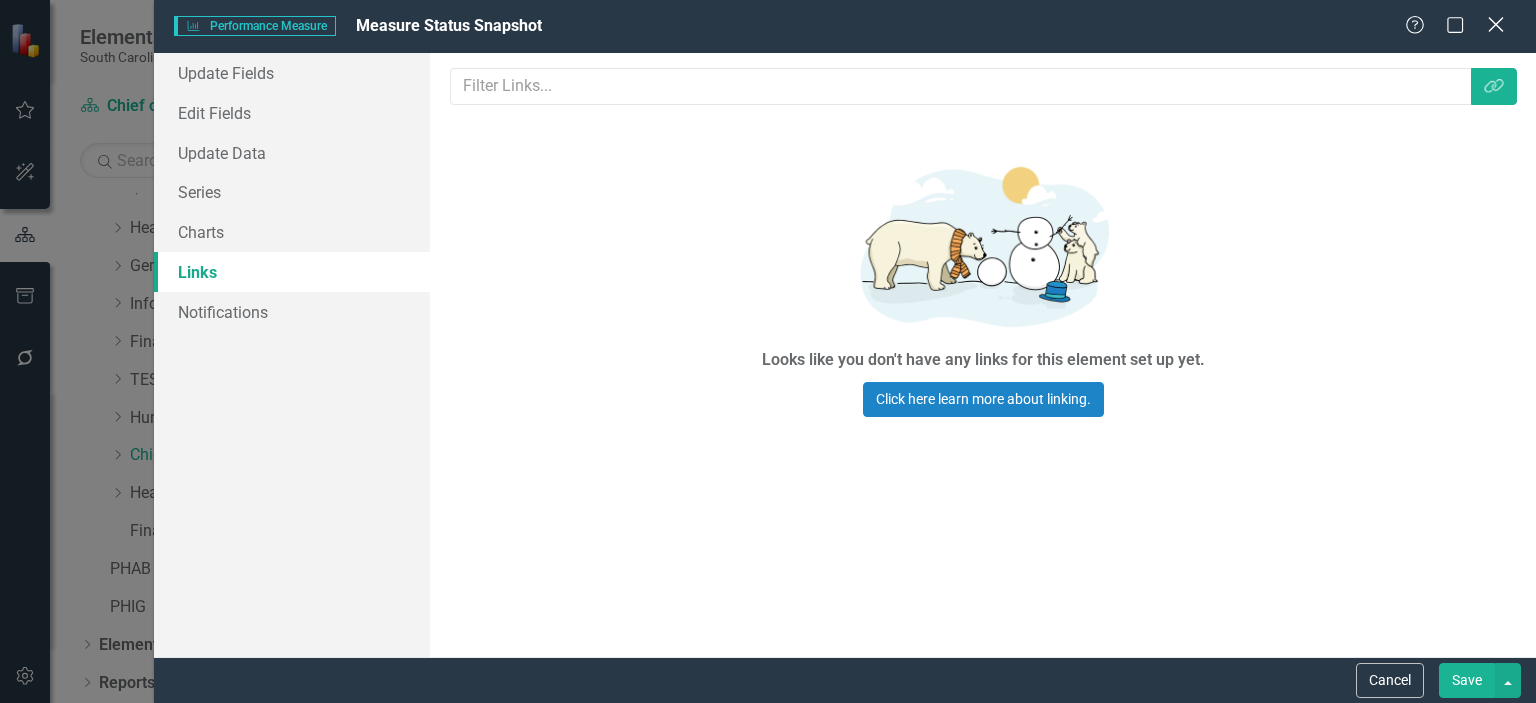 click on "Close" 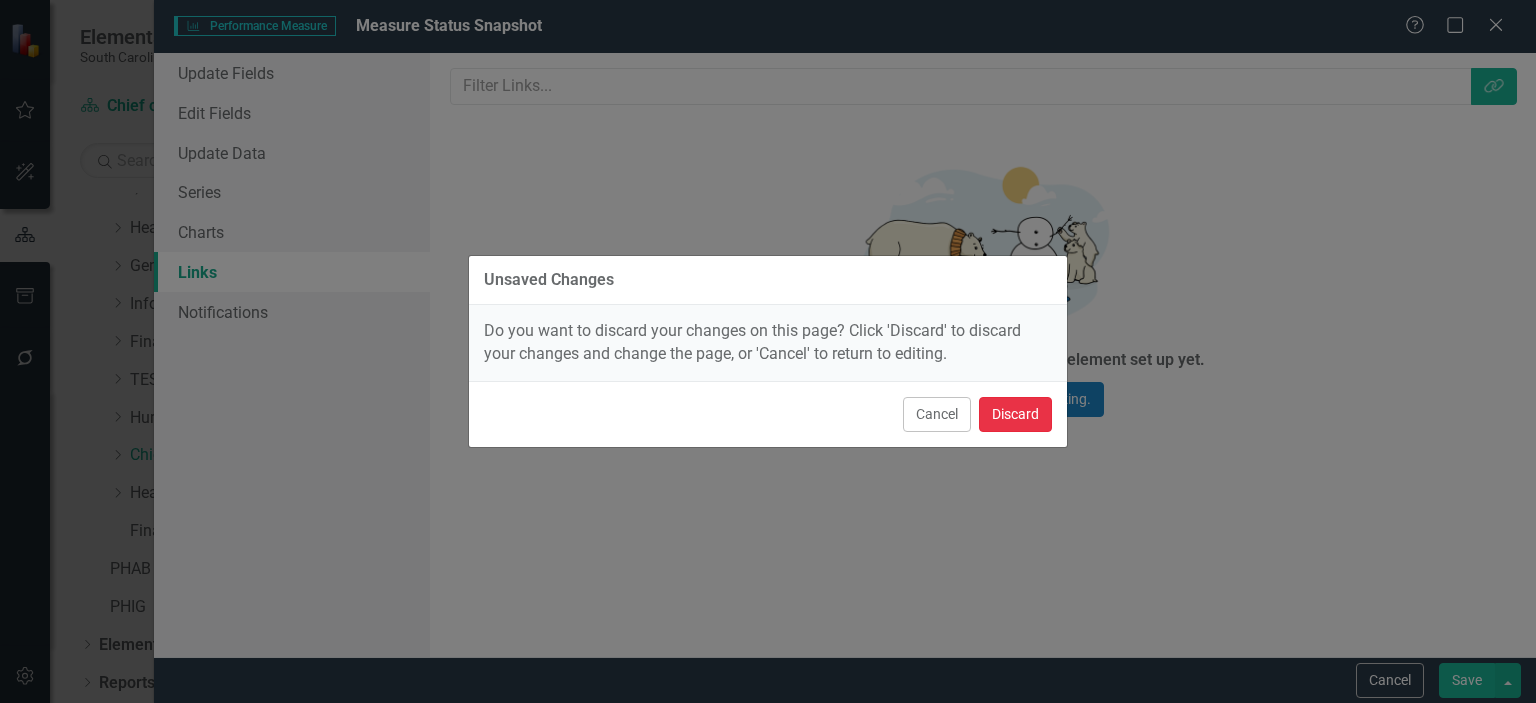 click on "Discard" at bounding box center (1015, 414) 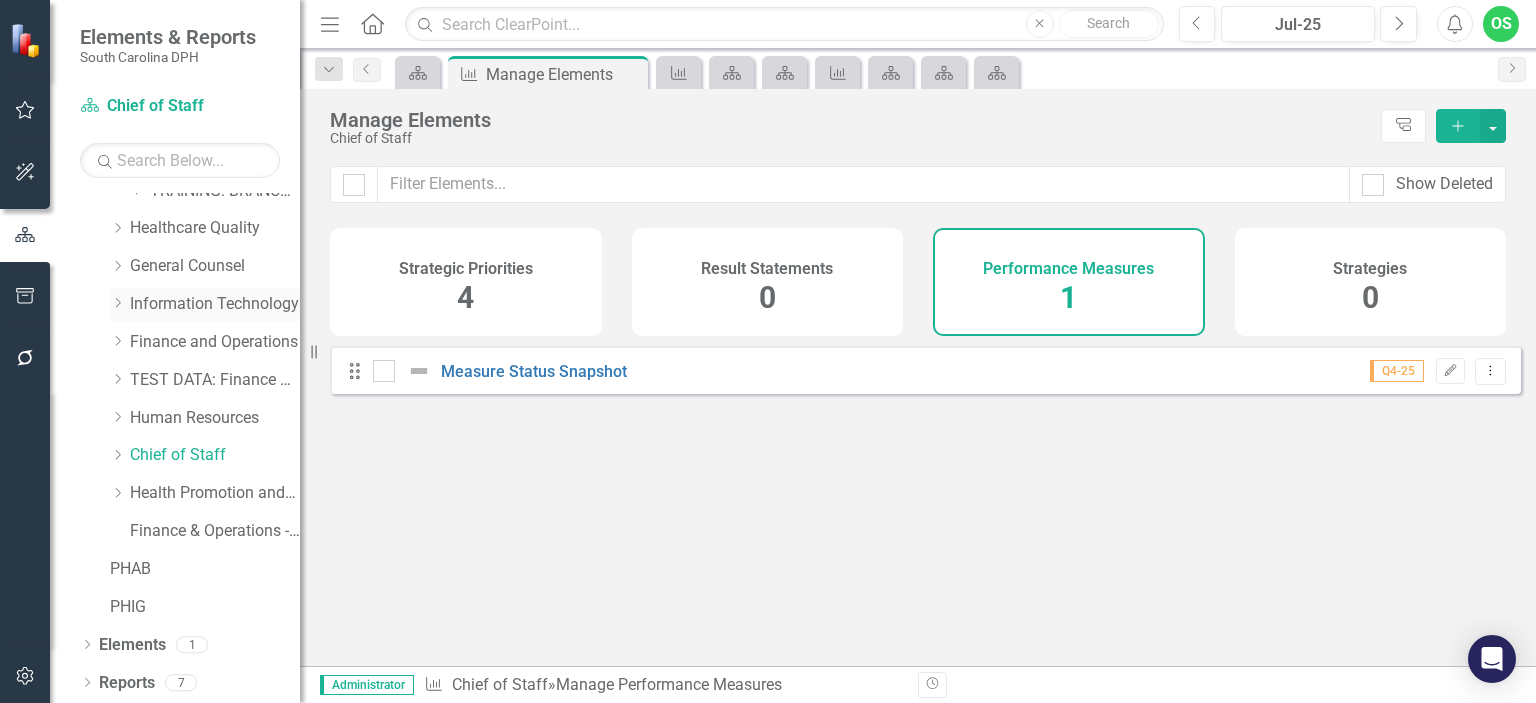scroll, scrollTop: 0, scrollLeft: 0, axis: both 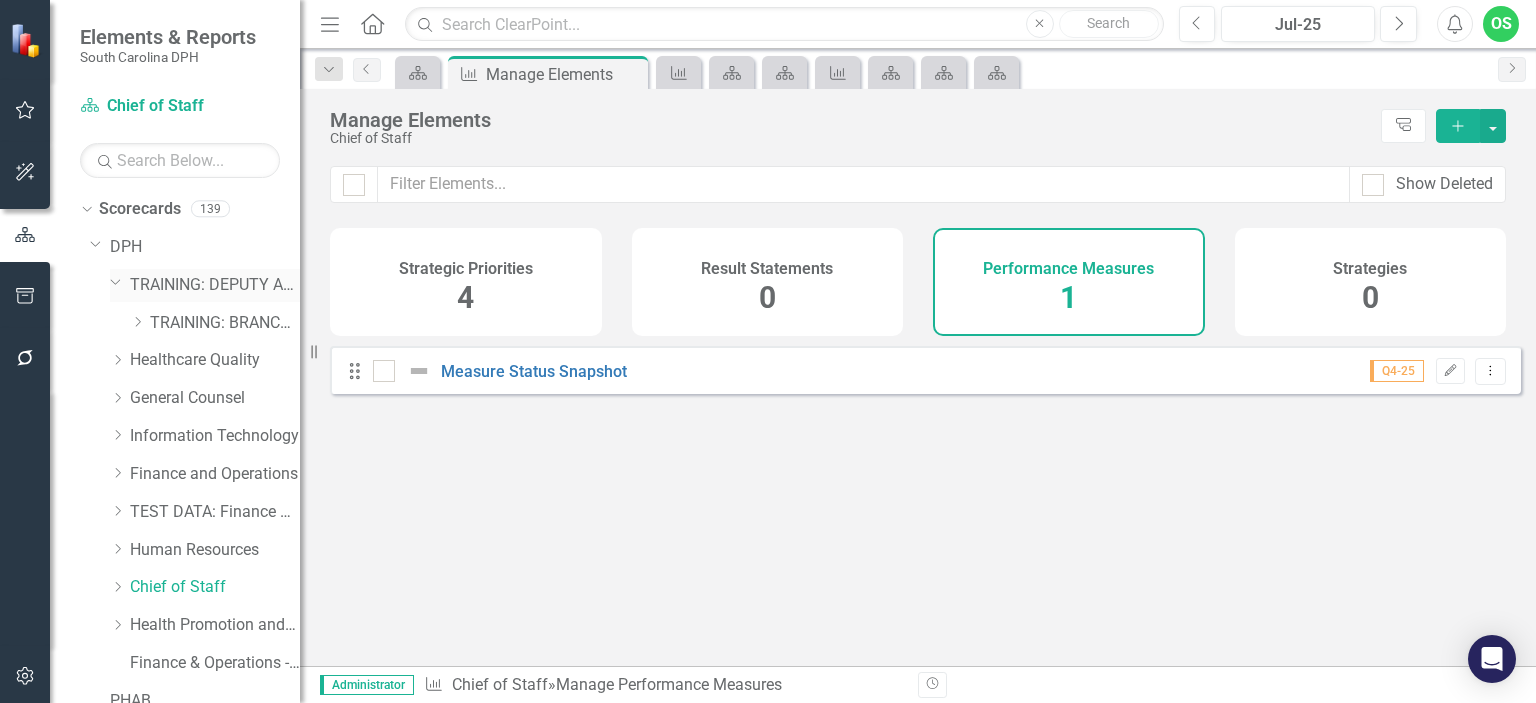 click on "TRAINING: DEPUTY AREA" at bounding box center (215, 285) 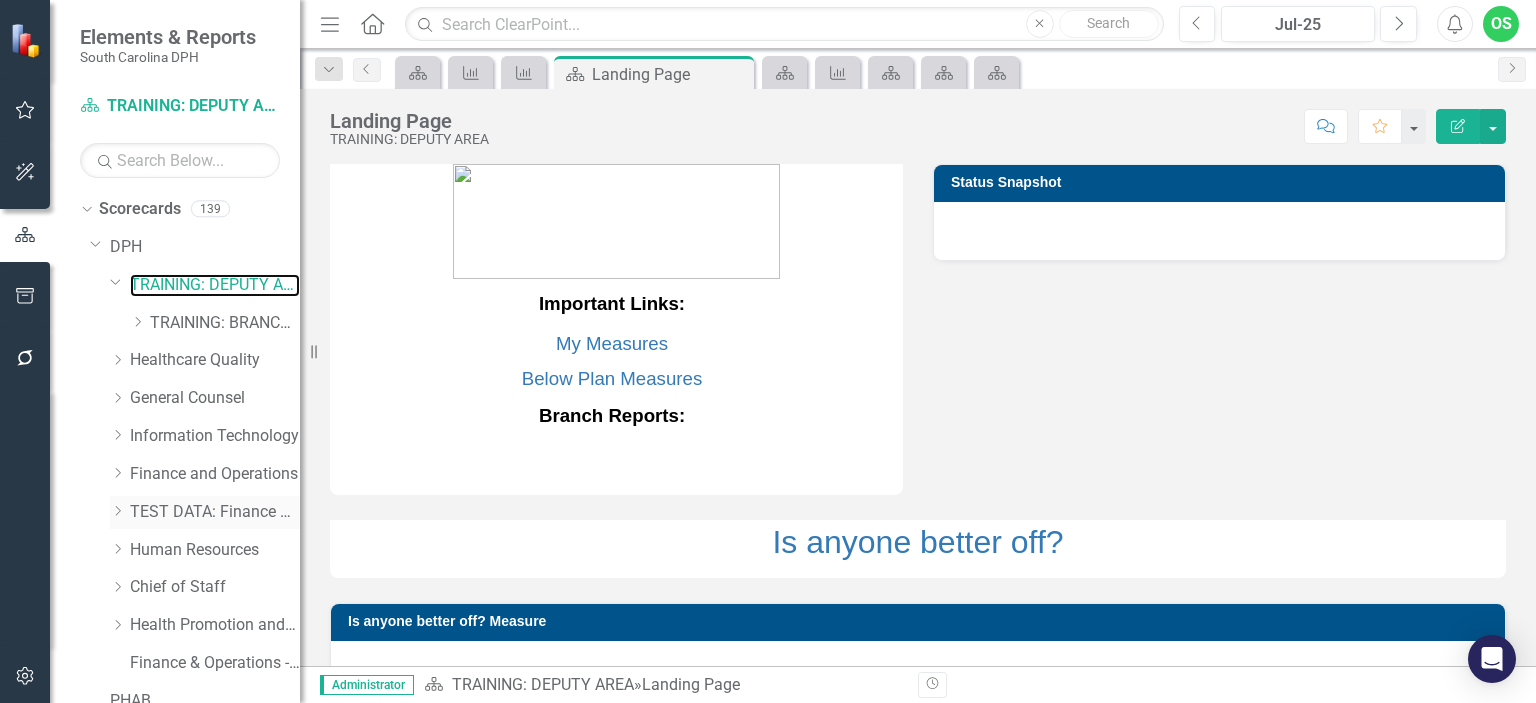 scroll, scrollTop: 132, scrollLeft: 0, axis: vertical 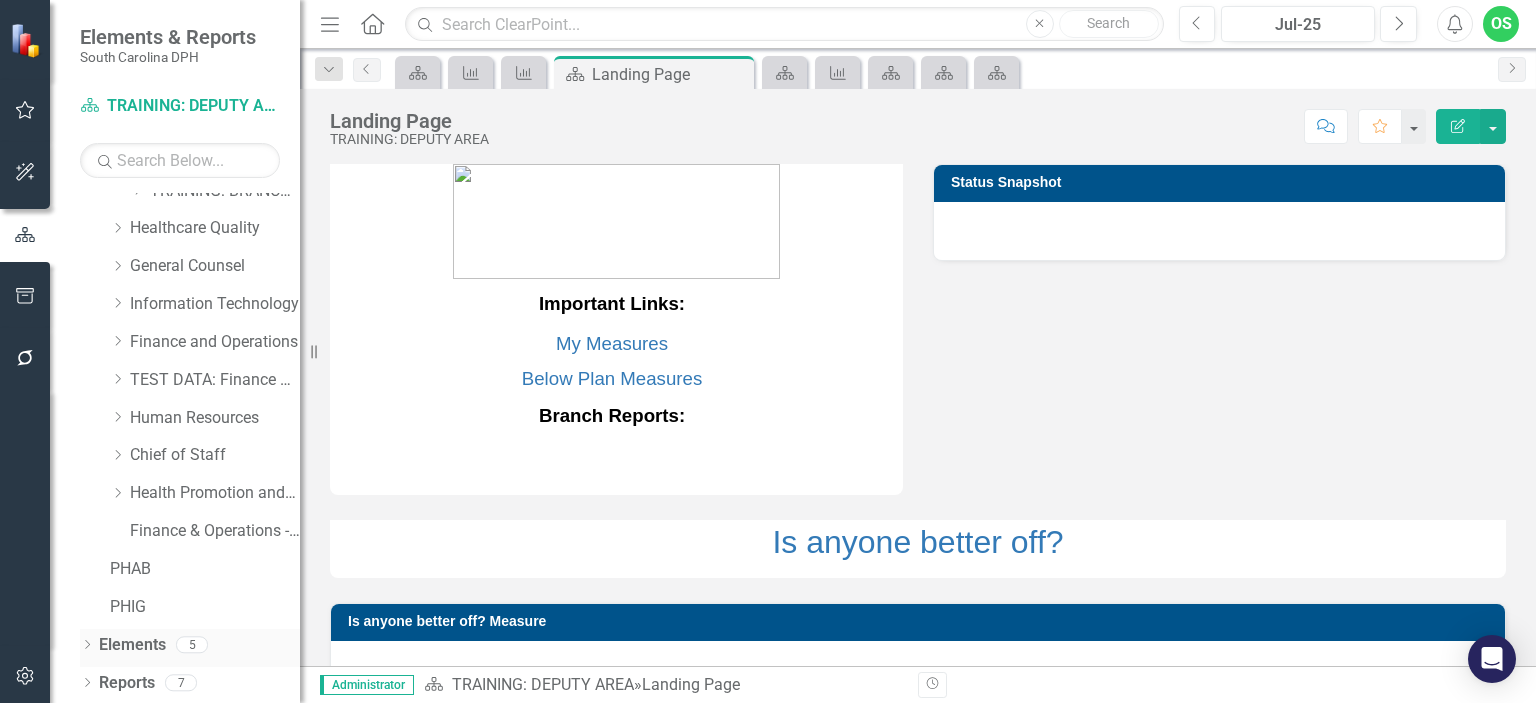 click on "Elements" at bounding box center (132, 645) 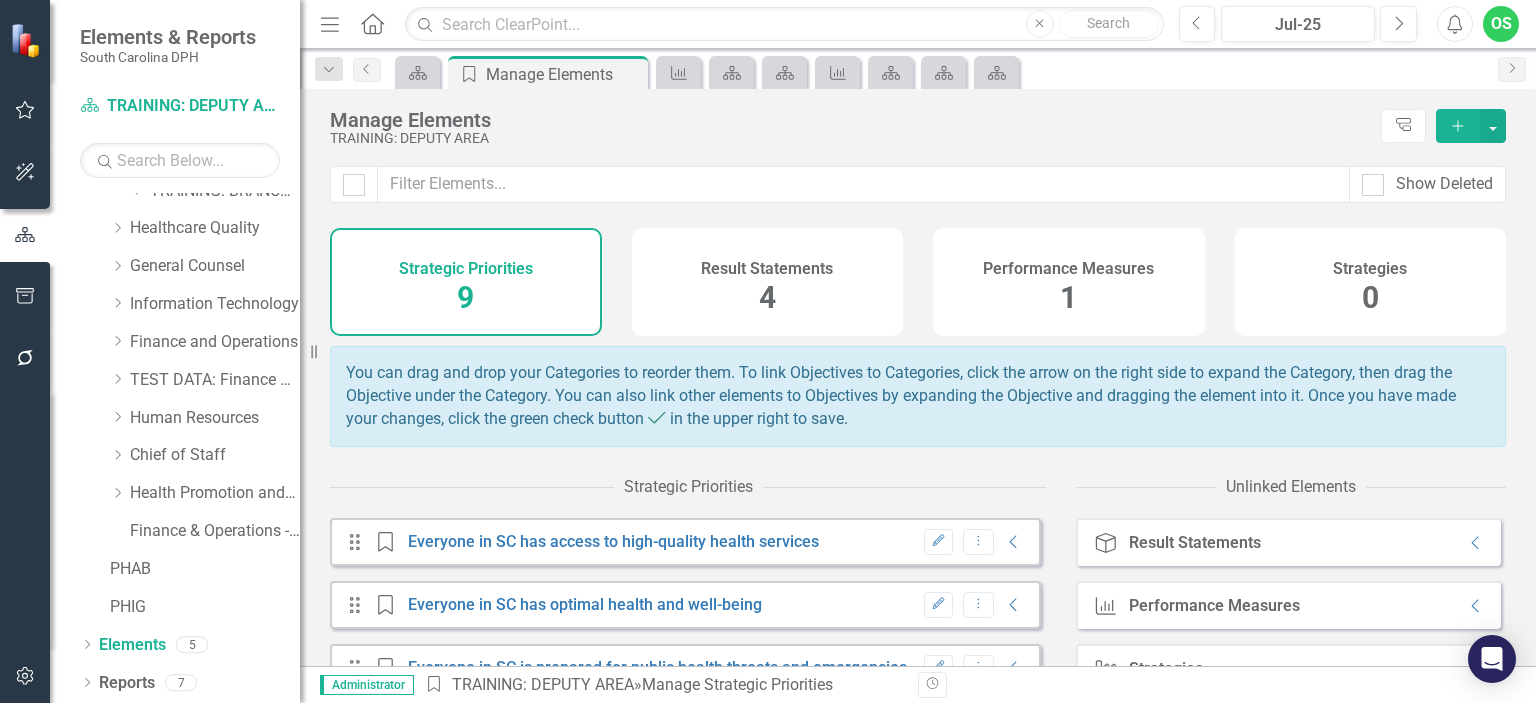 click on "Performance Measures" at bounding box center [1068, 269] 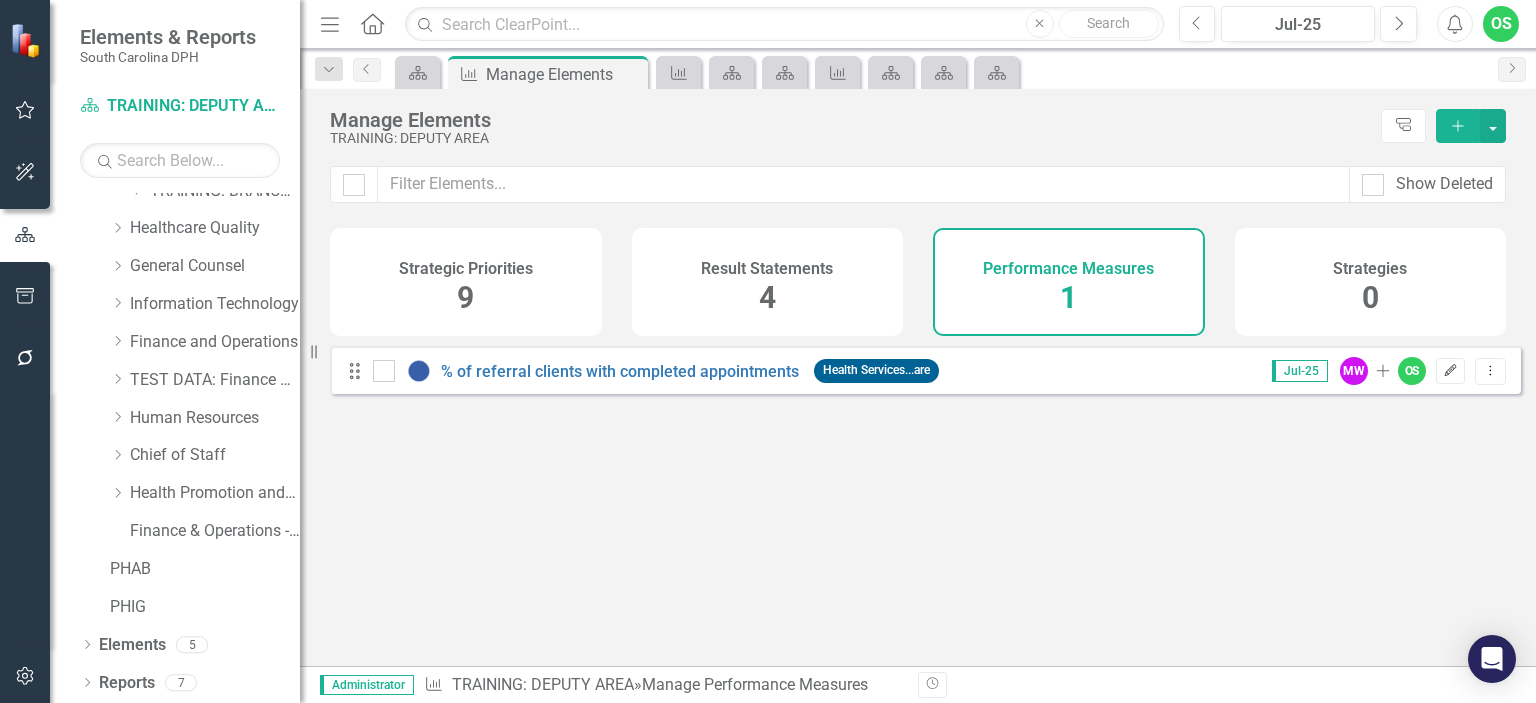 click 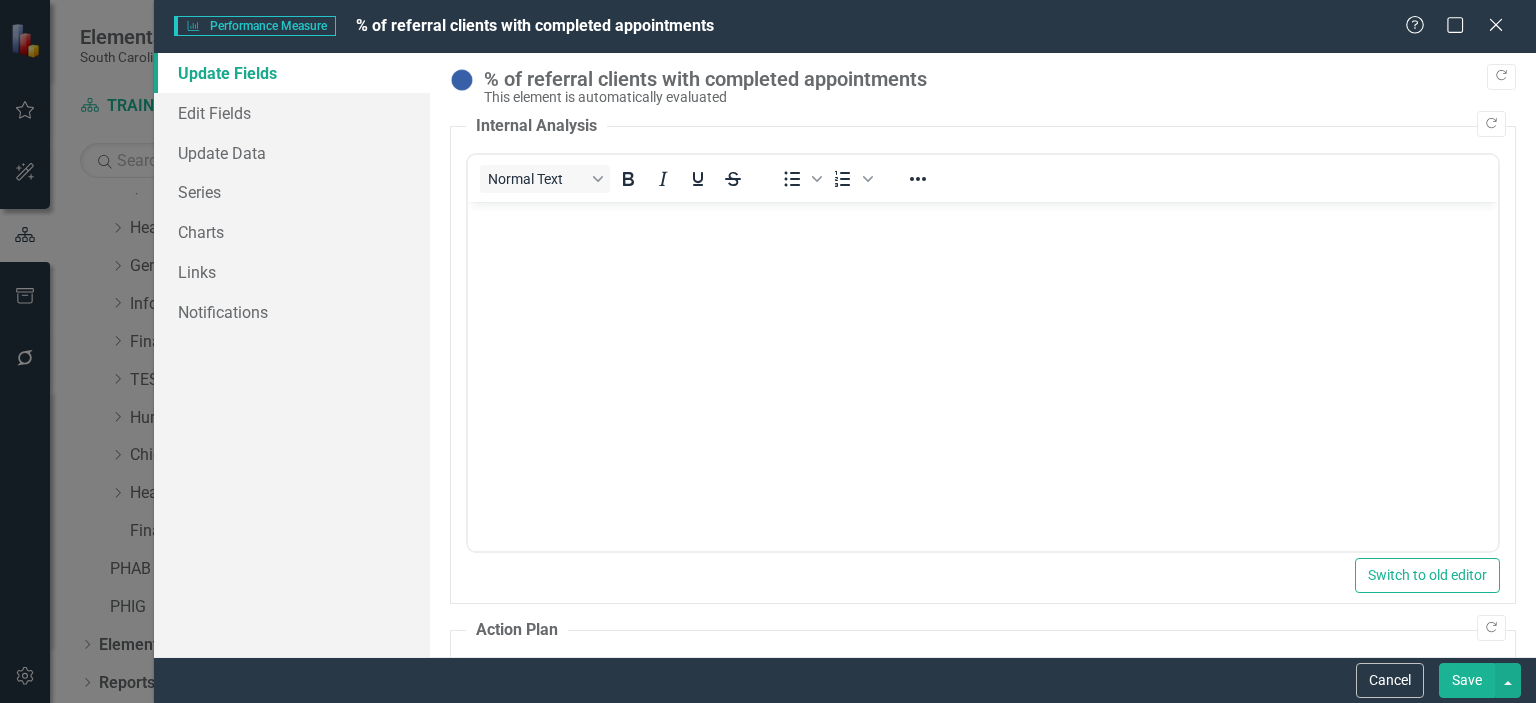 scroll, scrollTop: 0, scrollLeft: 0, axis: both 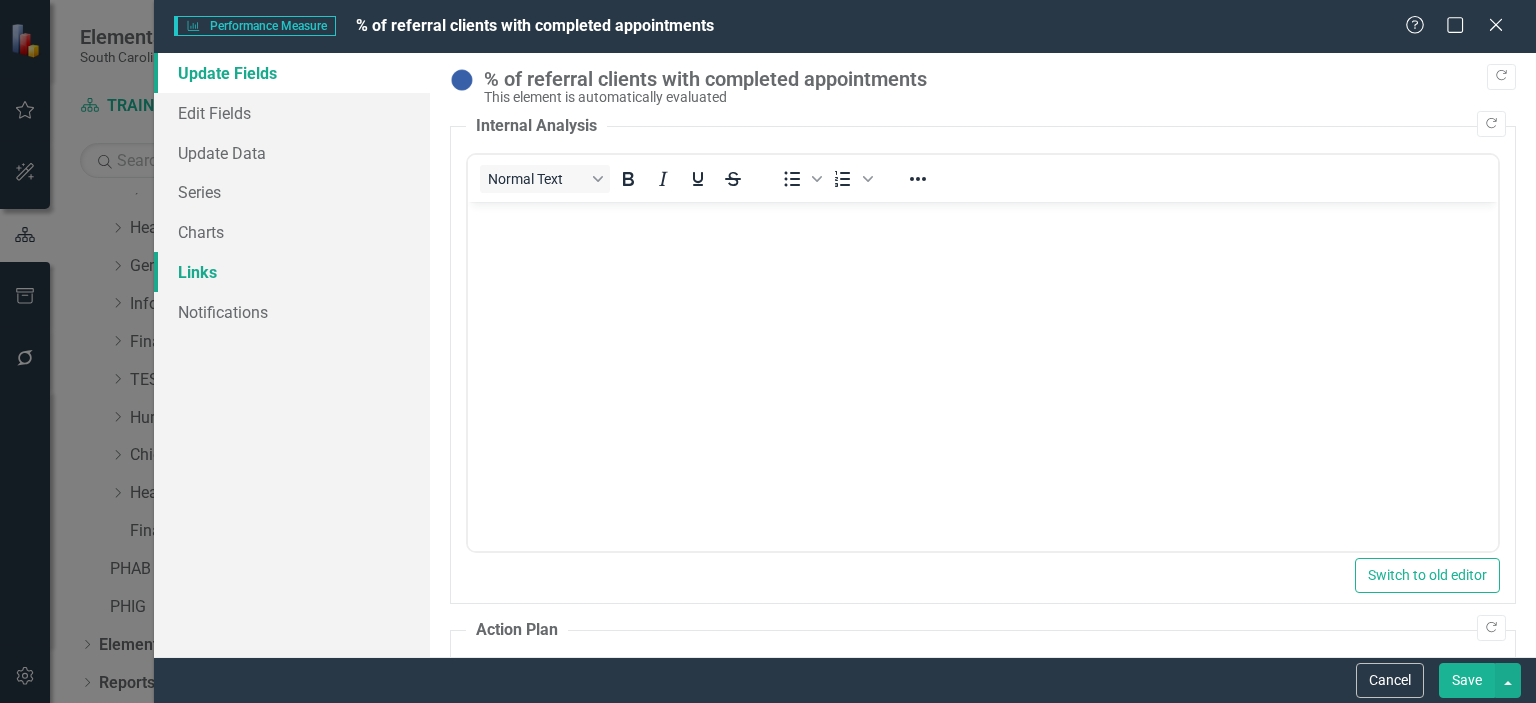 click on "Links" at bounding box center (292, 272) 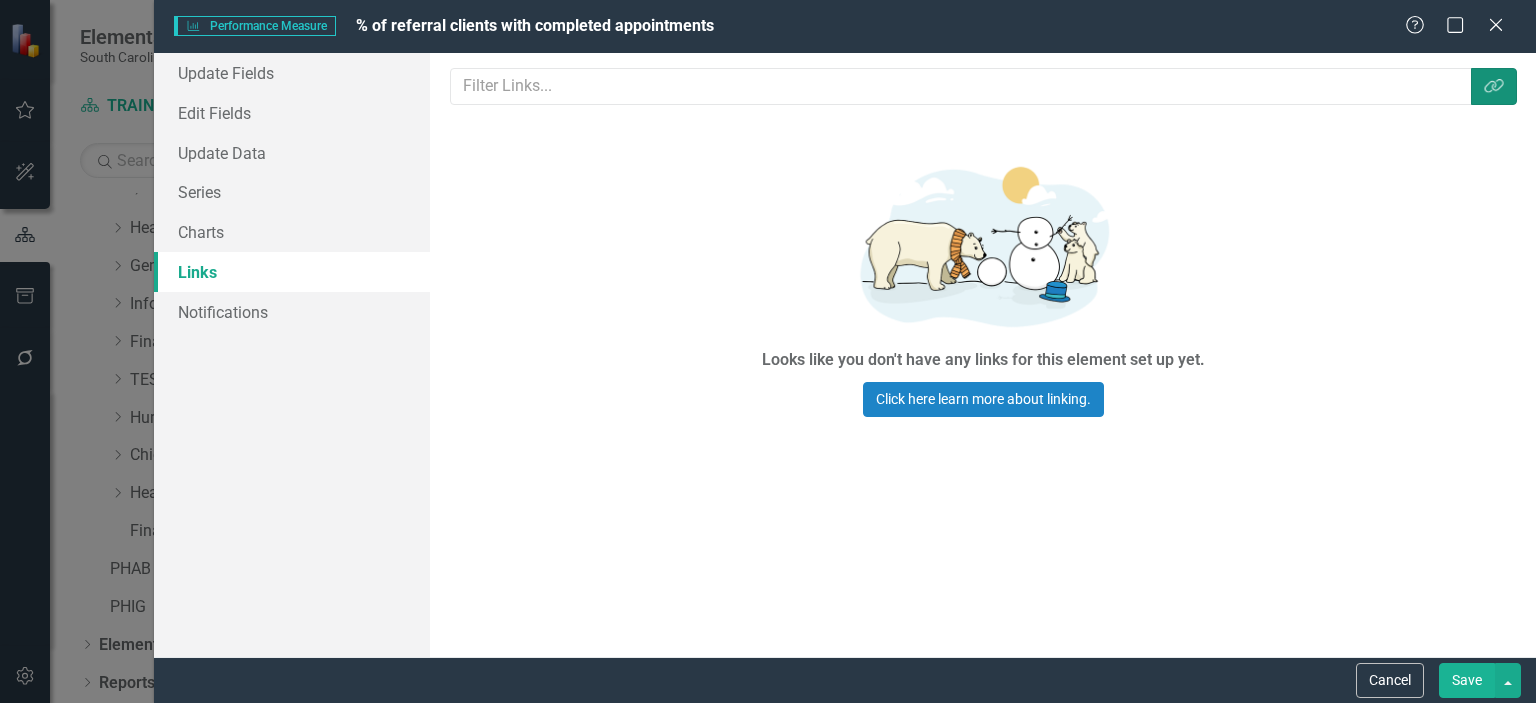 click on "Link Tag" at bounding box center (1494, 86) 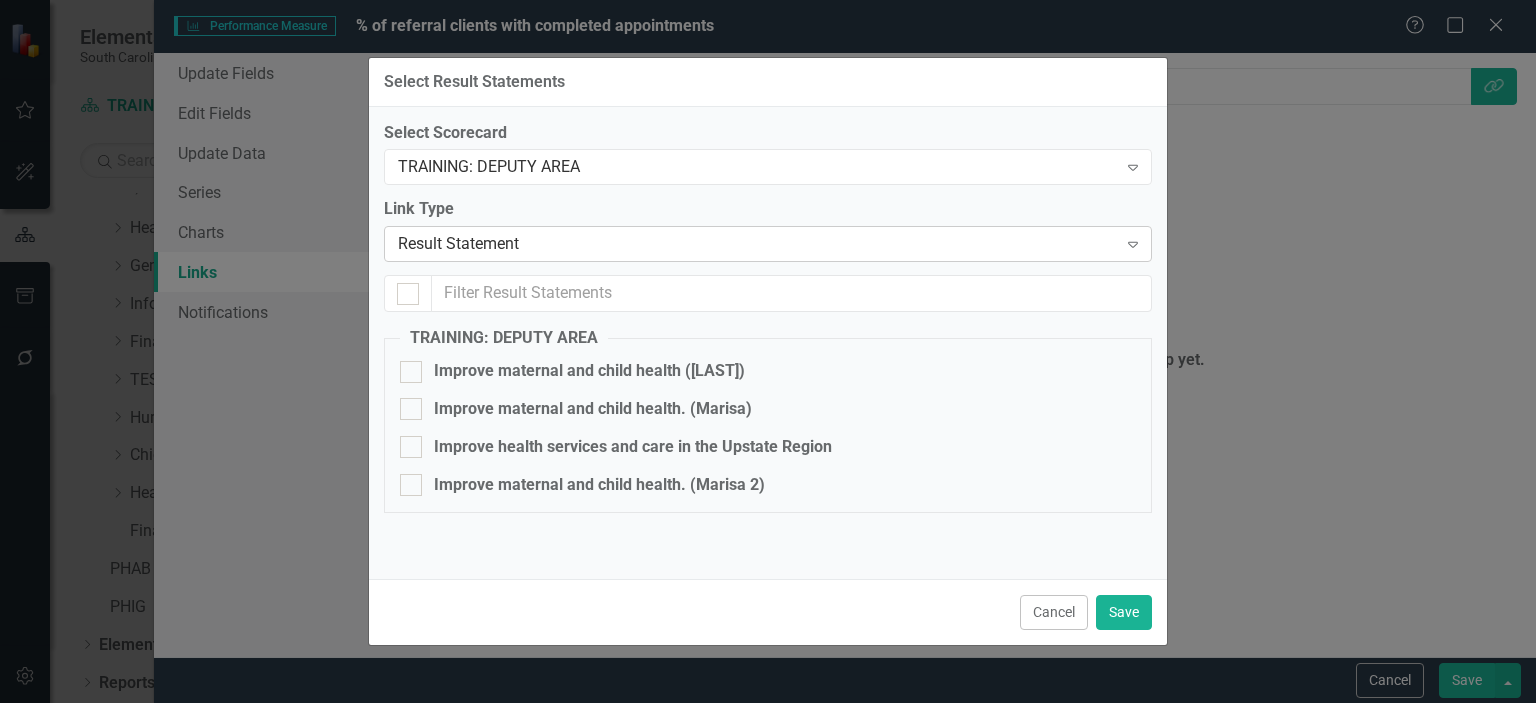 click on "Result Statement" at bounding box center [757, 244] 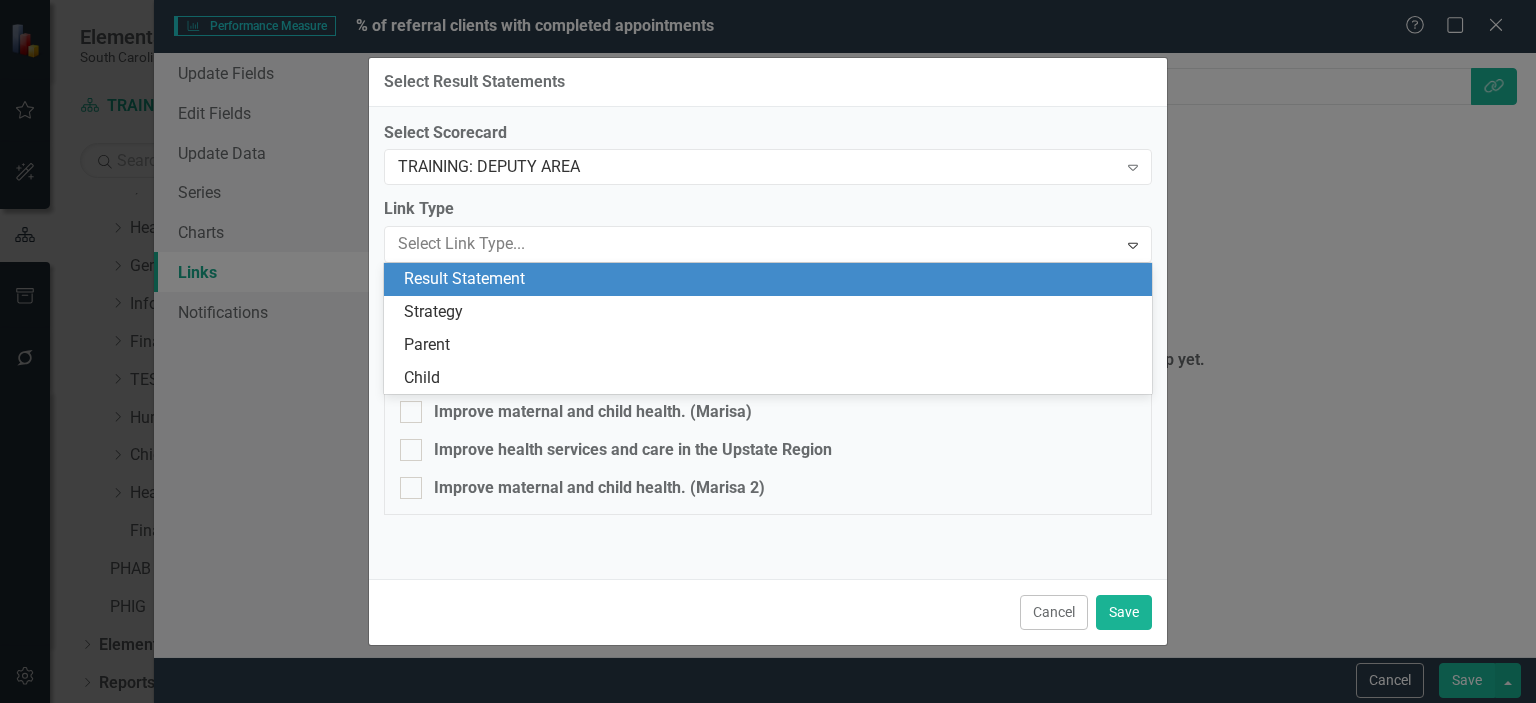 click on "Result Statement" at bounding box center [772, 279] 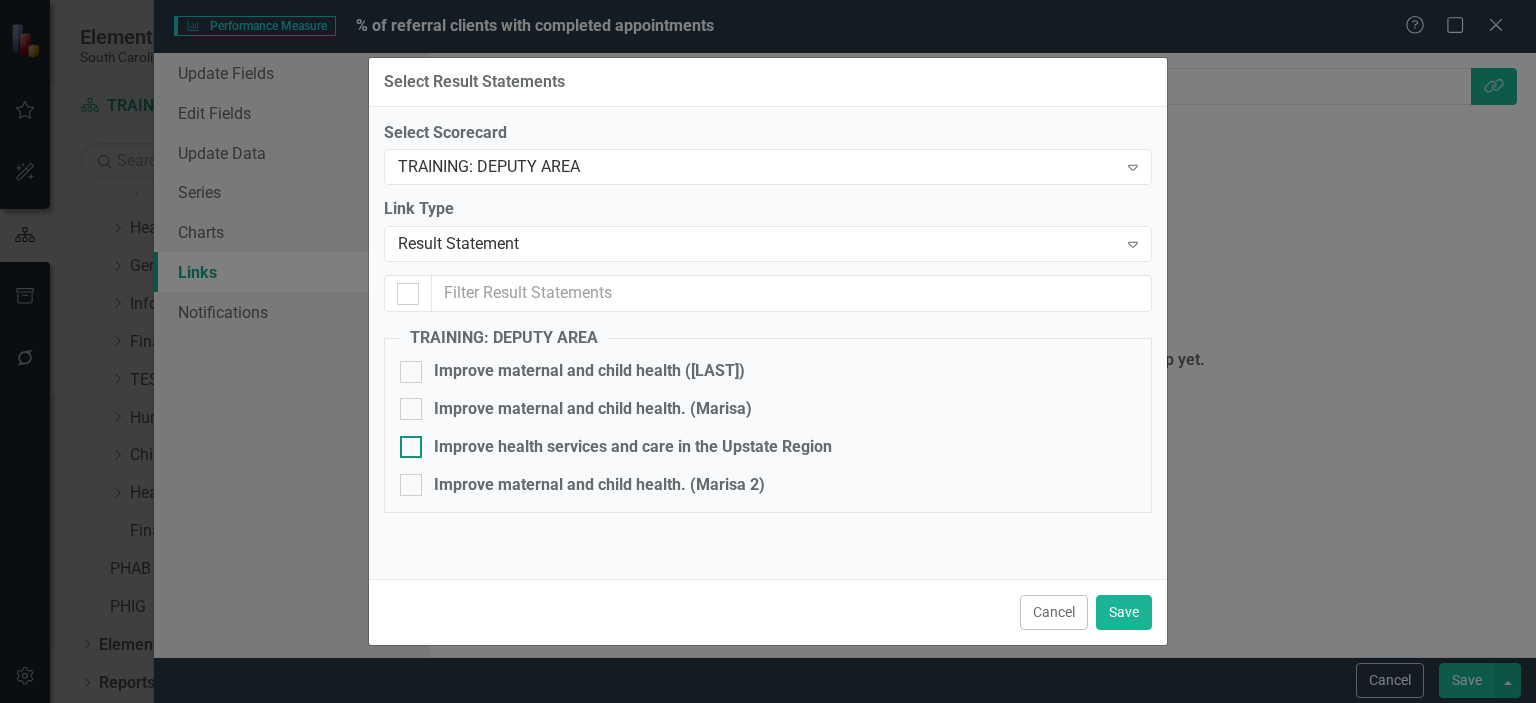 click on "Improve health services and care in the Upstate Region" at bounding box center [633, 447] 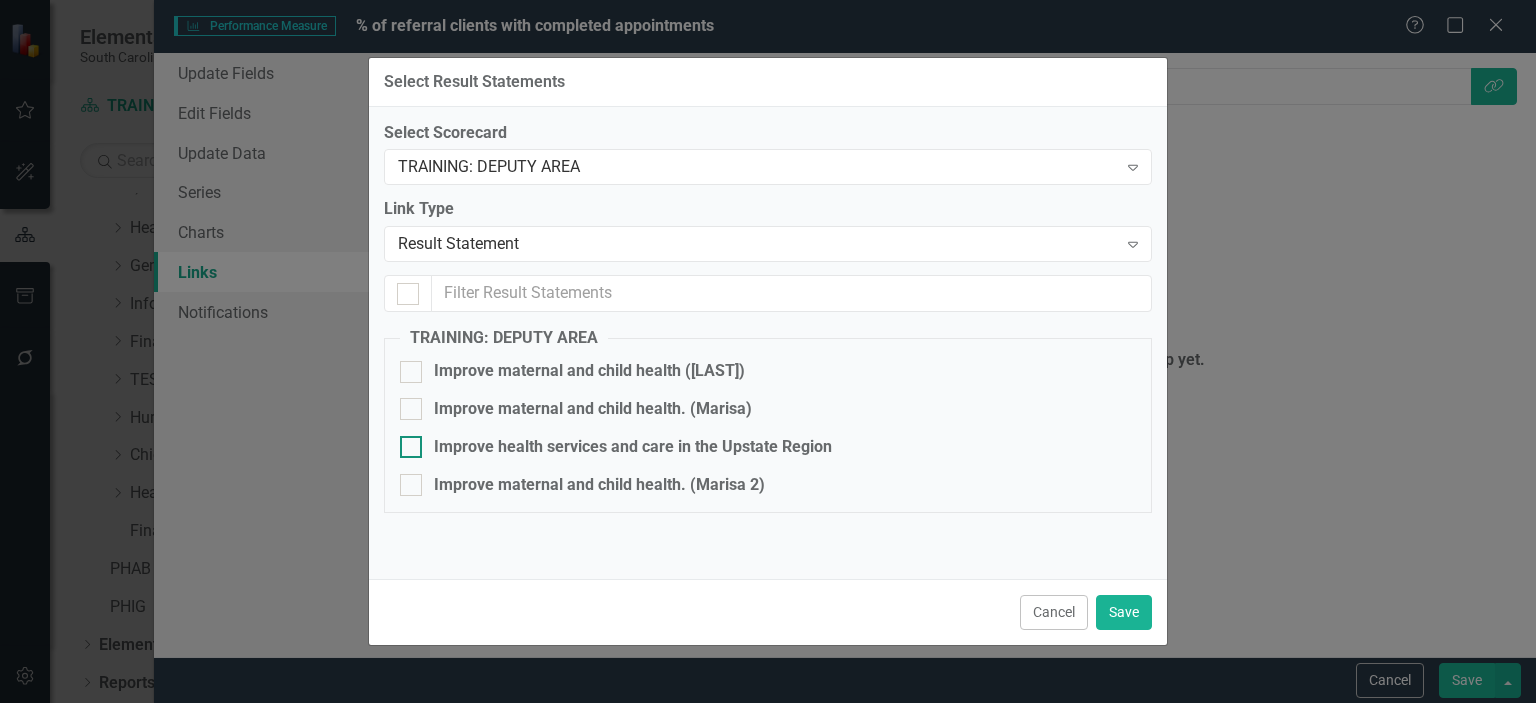 checkbox on "true" 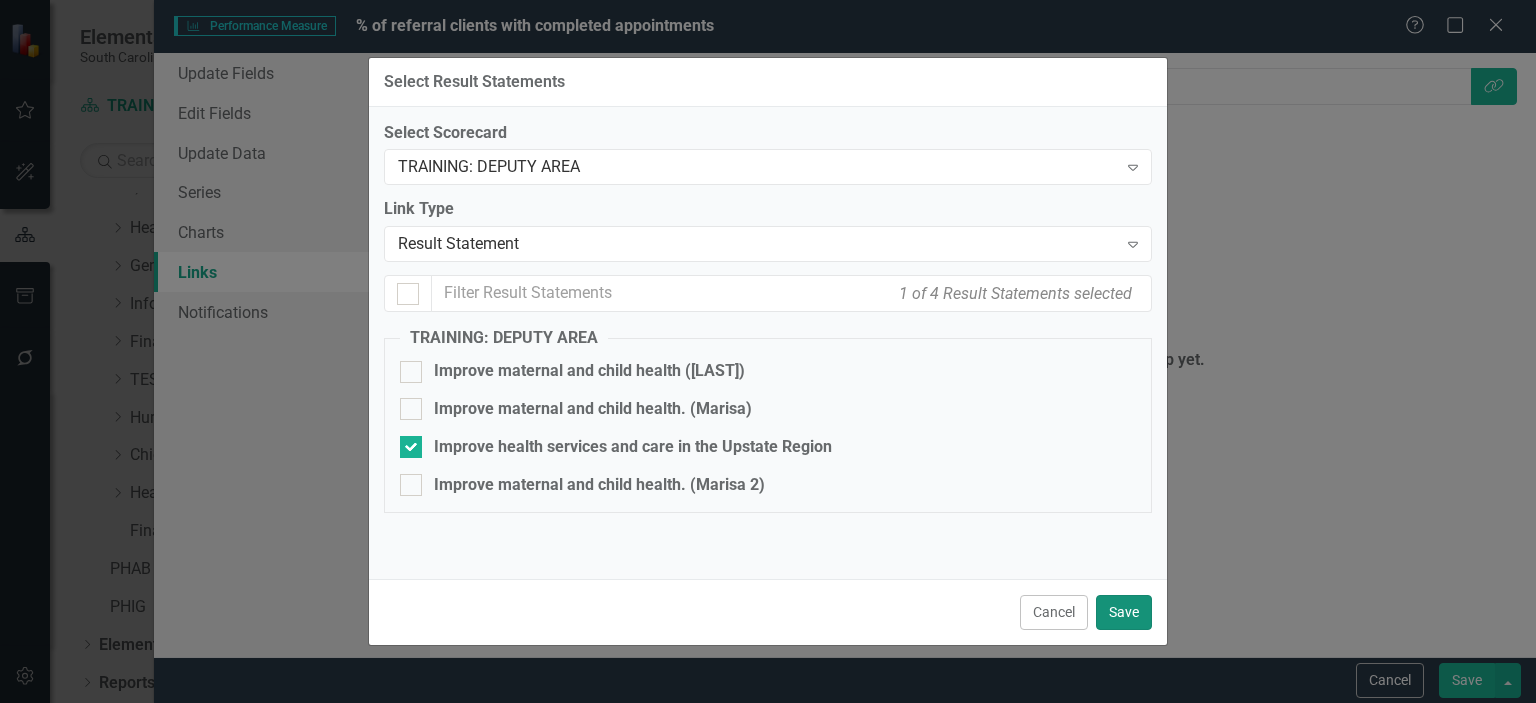 click on "Save" at bounding box center (1124, 612) 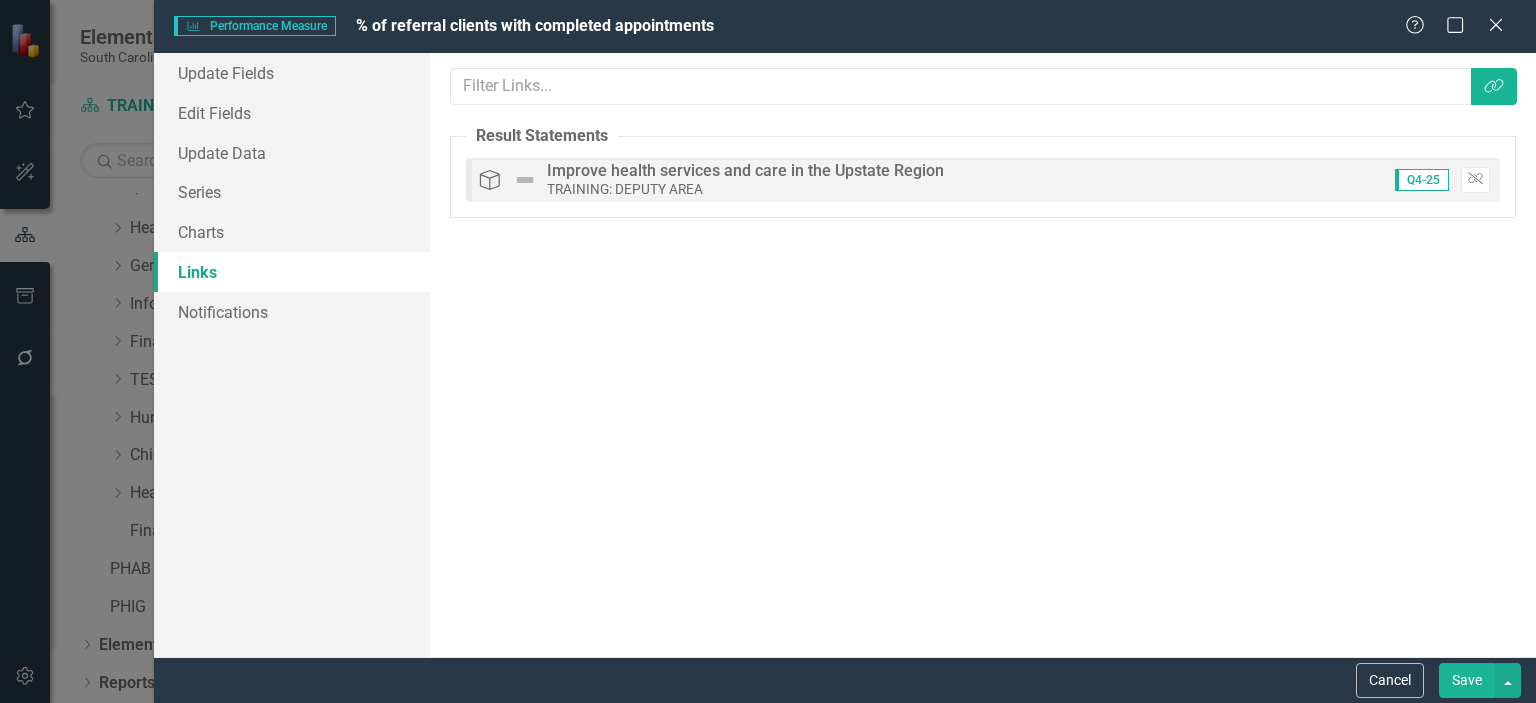 click on "Help Maximize Close" at bounding box center [1460, 26] 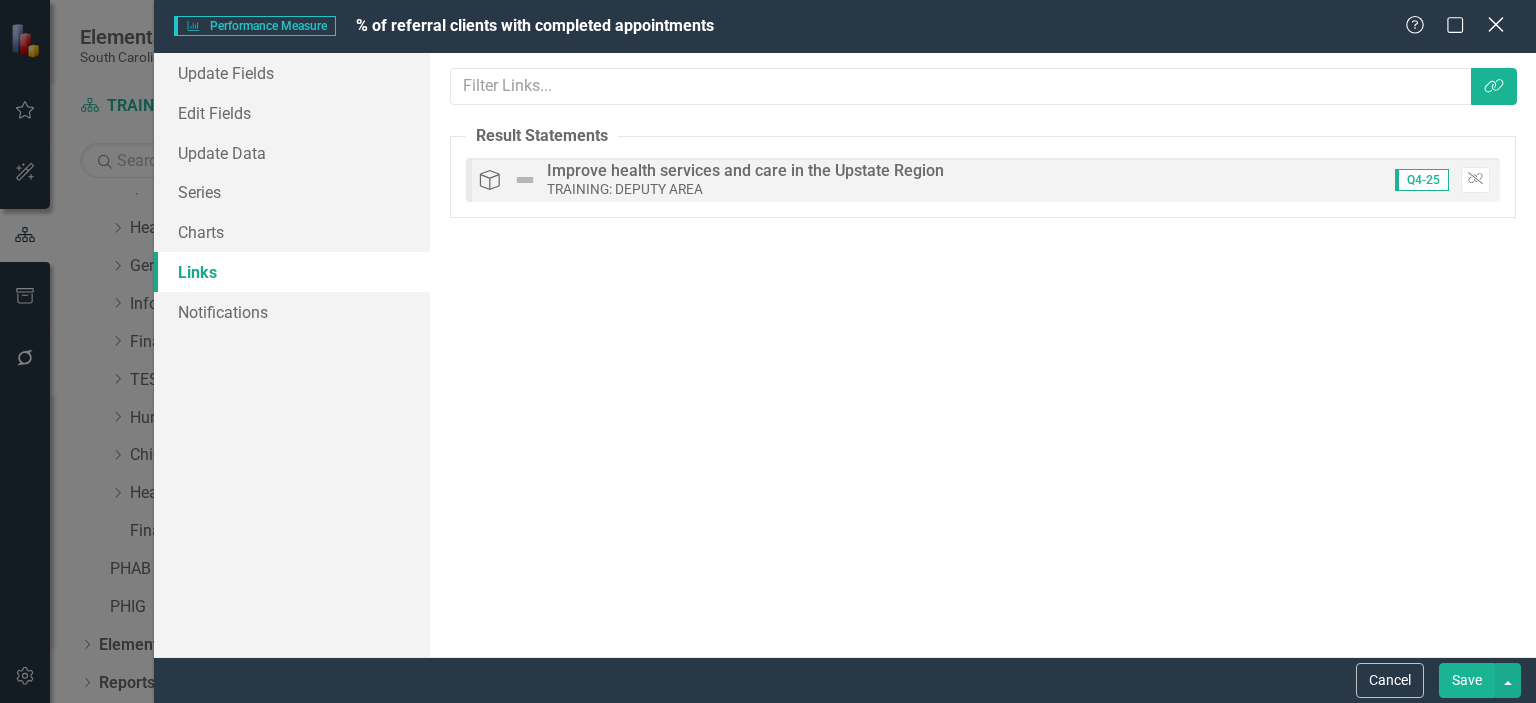 click on "Close" 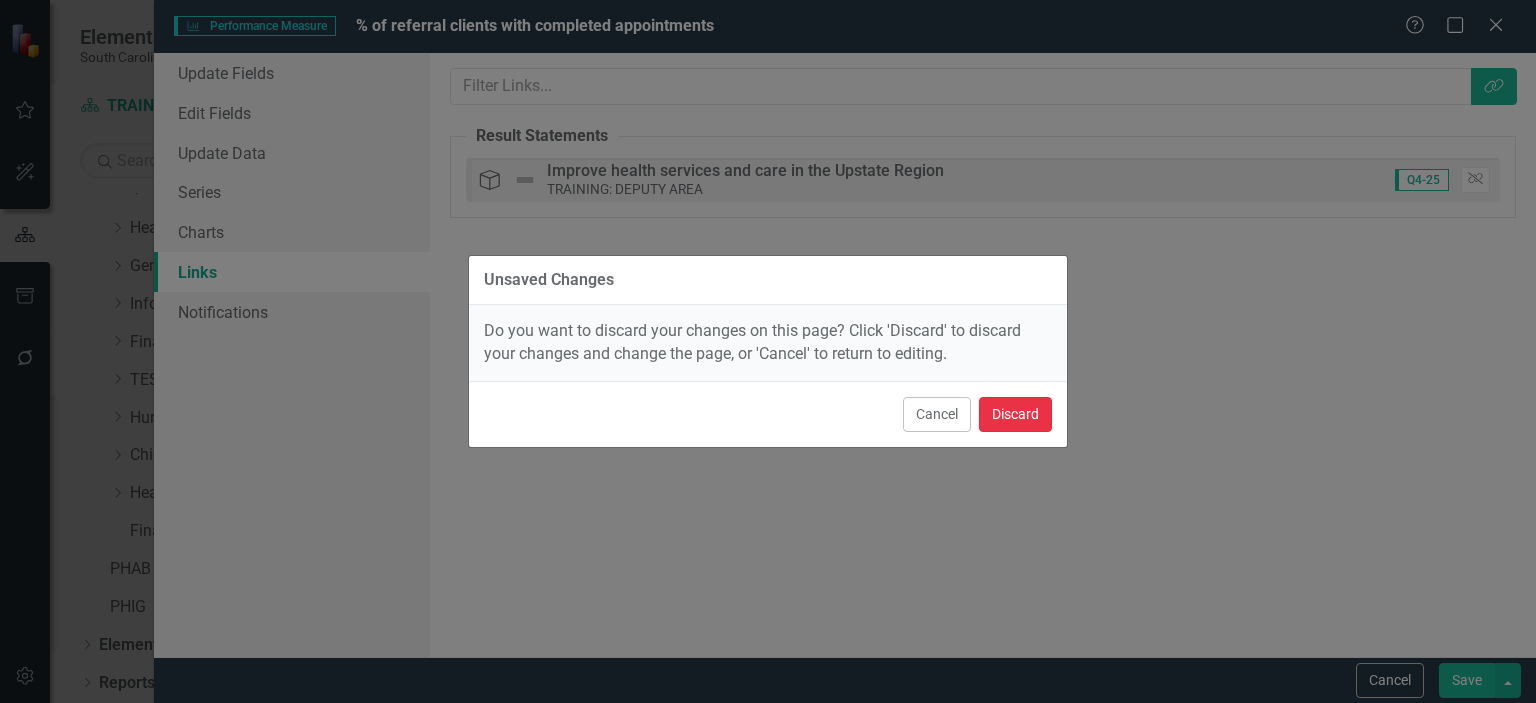 click on "Discard" at bounding box center (1015, 414) 